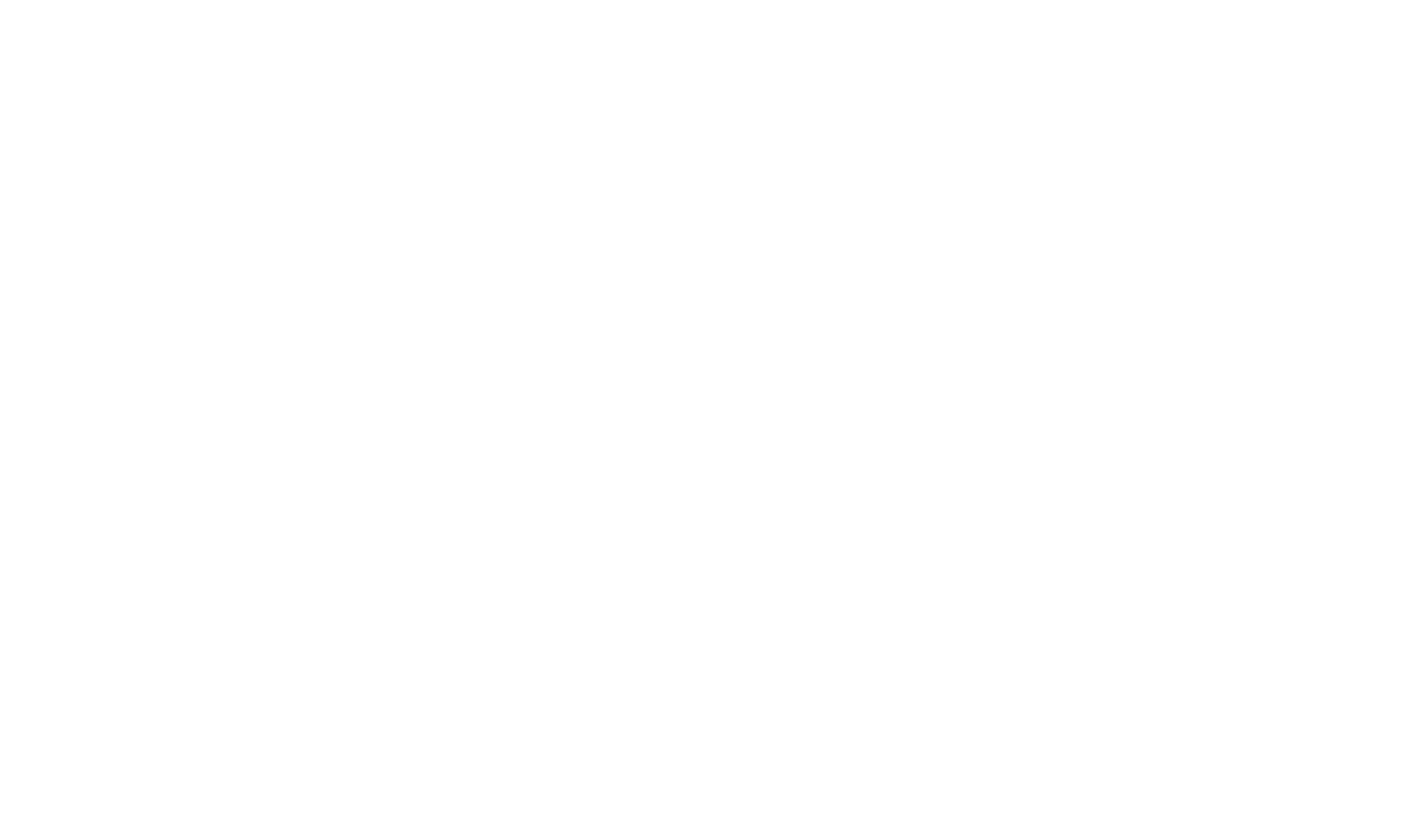 scroll, scrollTop: 0, scrollLeft: 0, axis: both 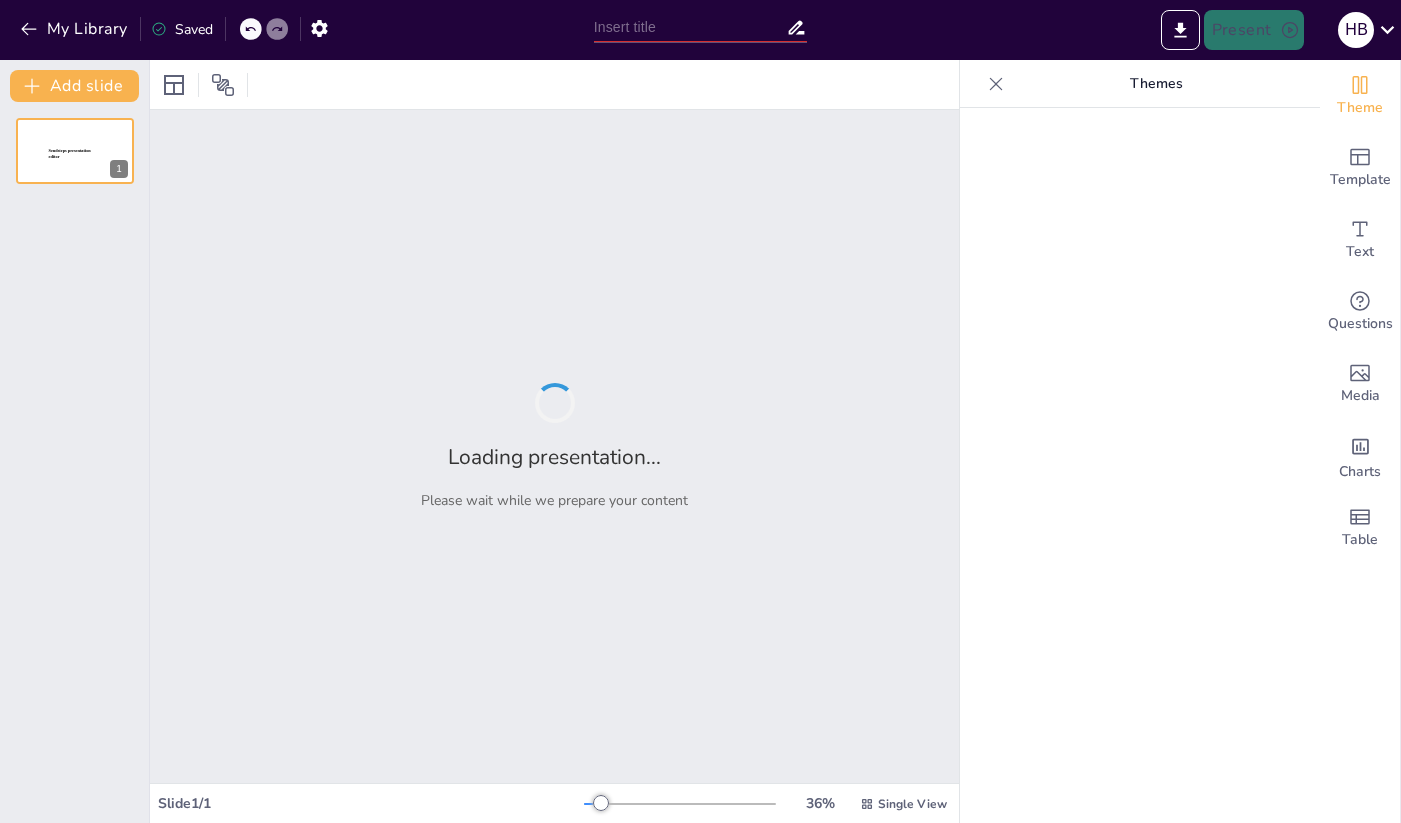 type on "Pitch Deck für Investoren" 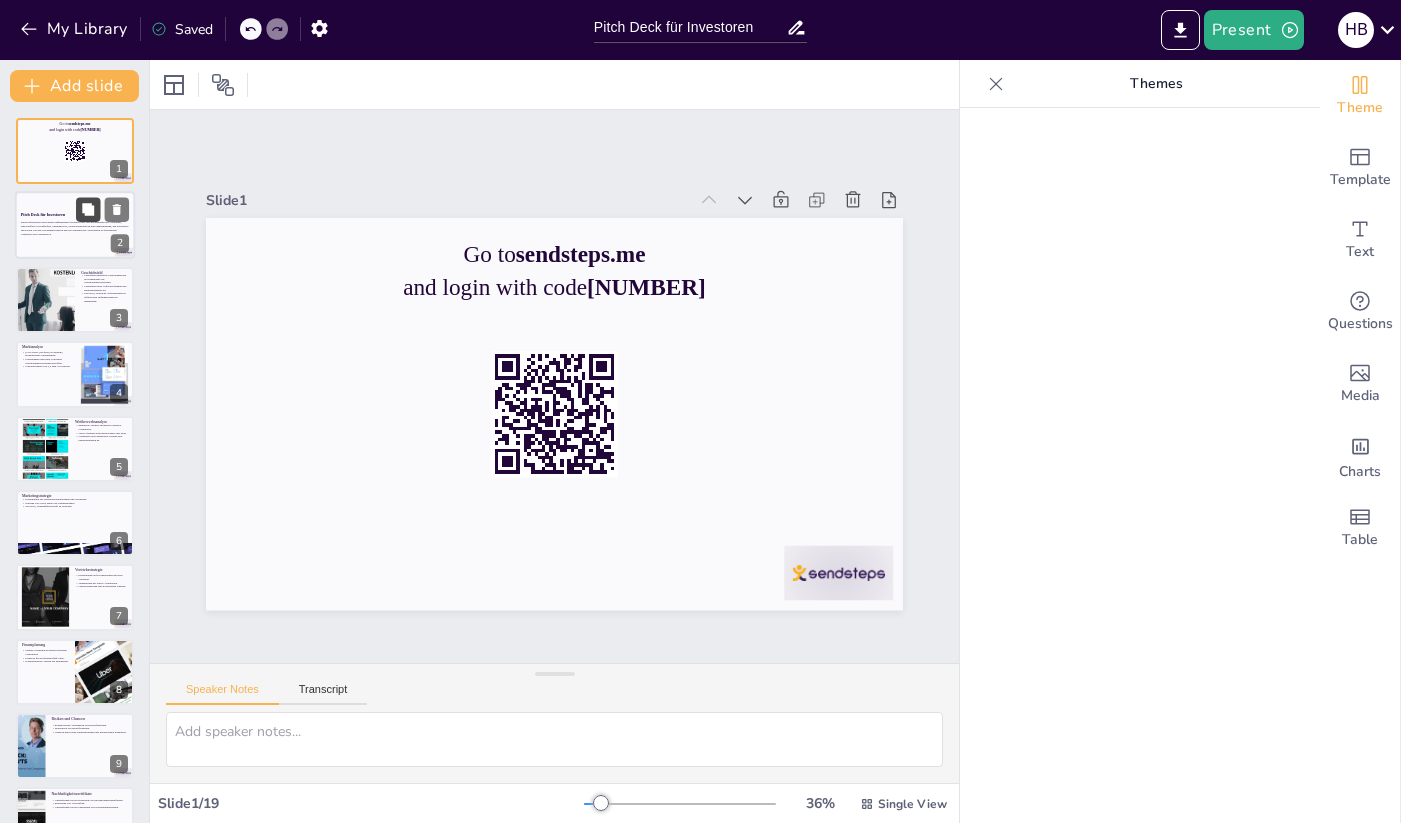 checkbox on "true" 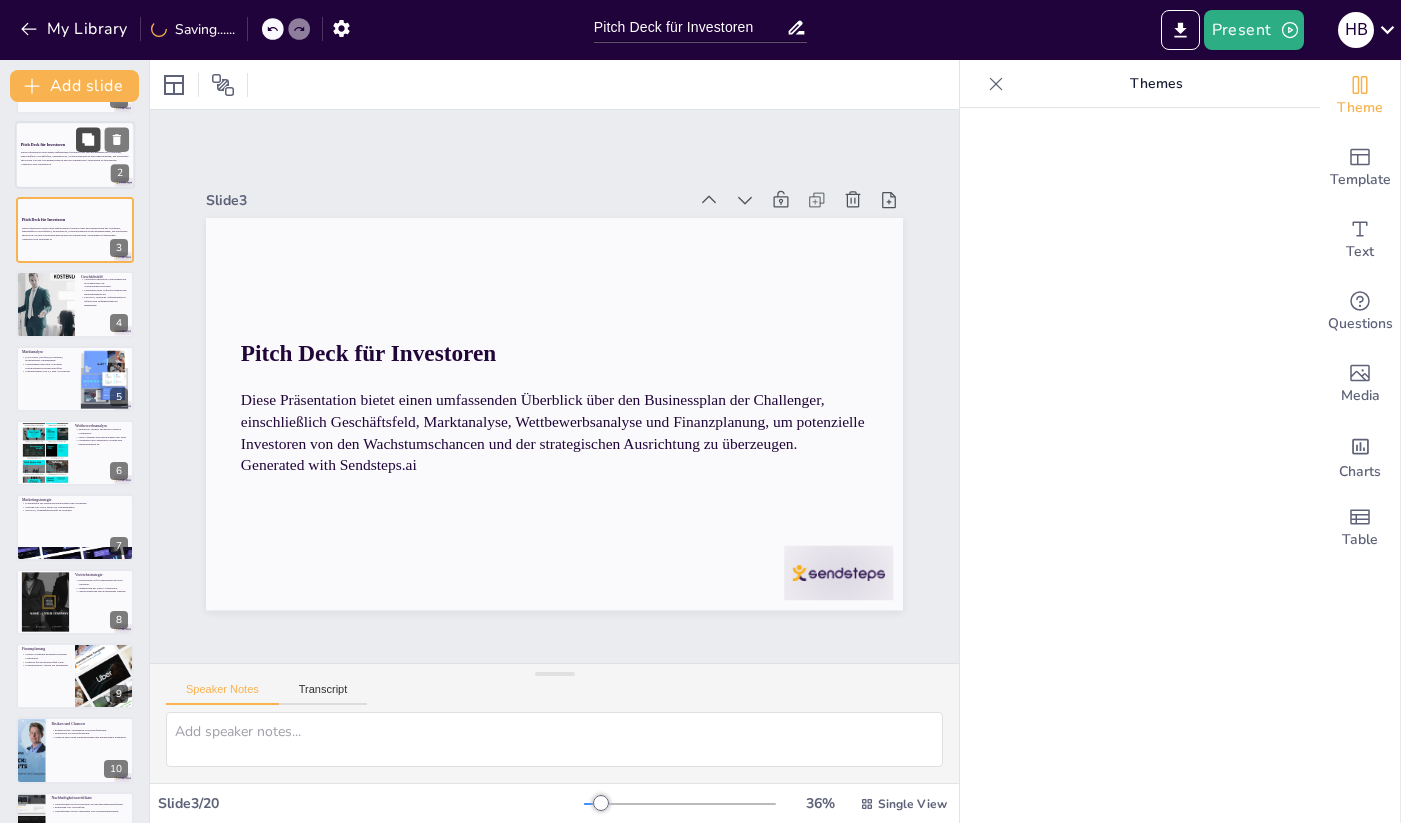 scroll, scrollTop: 75, scrollLeft: 0, axis: vertical 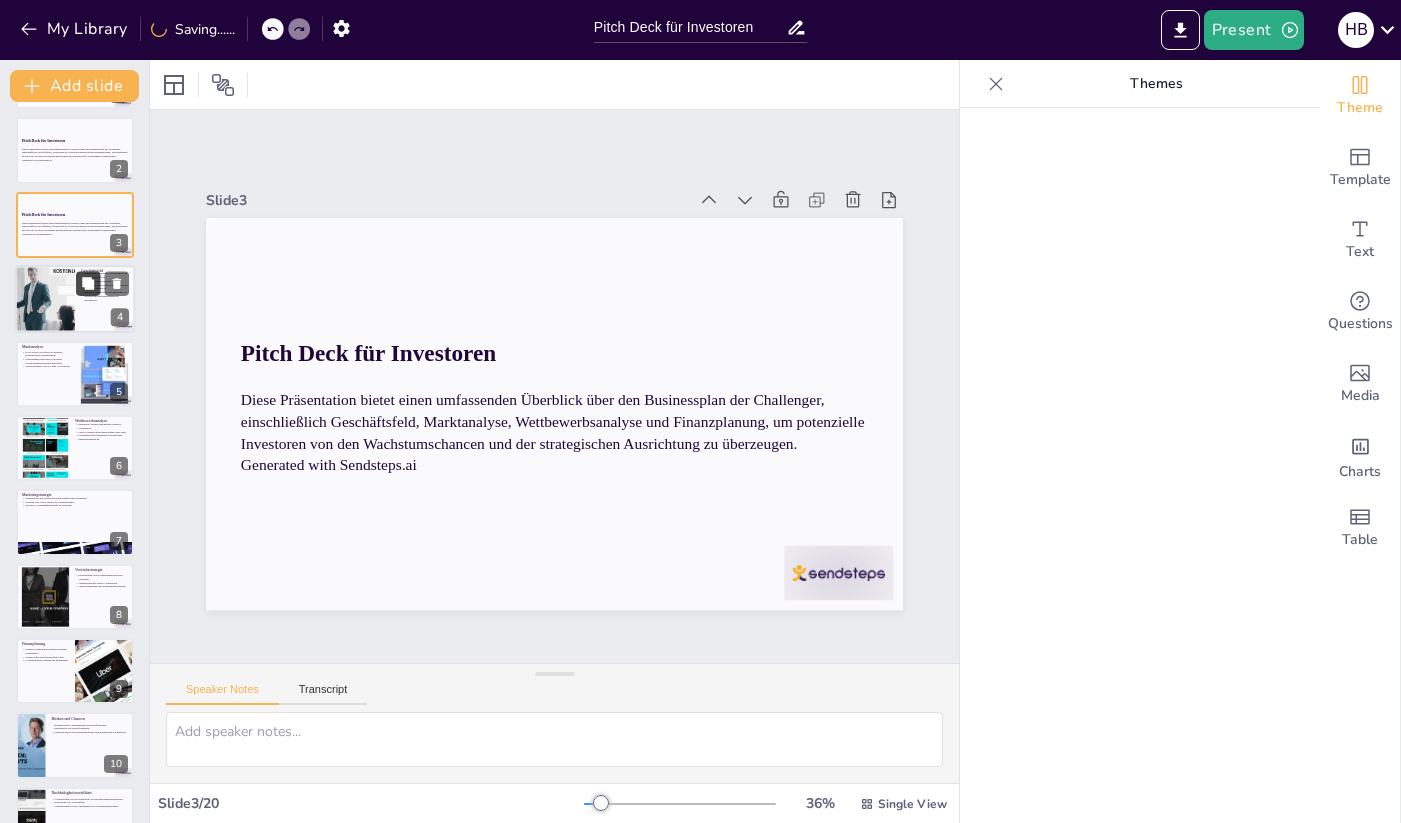 checkbox on "true" 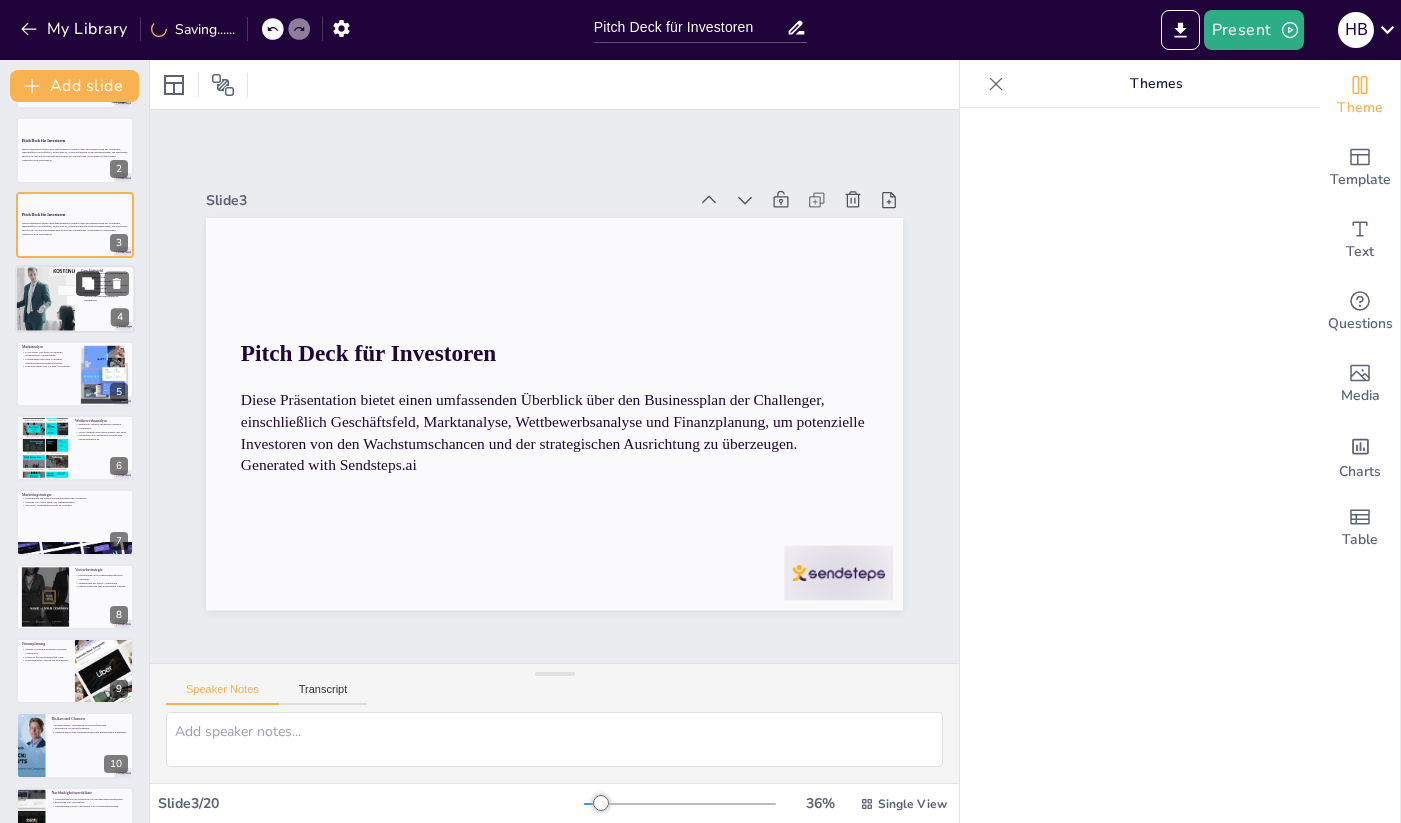 click at bounding box center (88, 284) 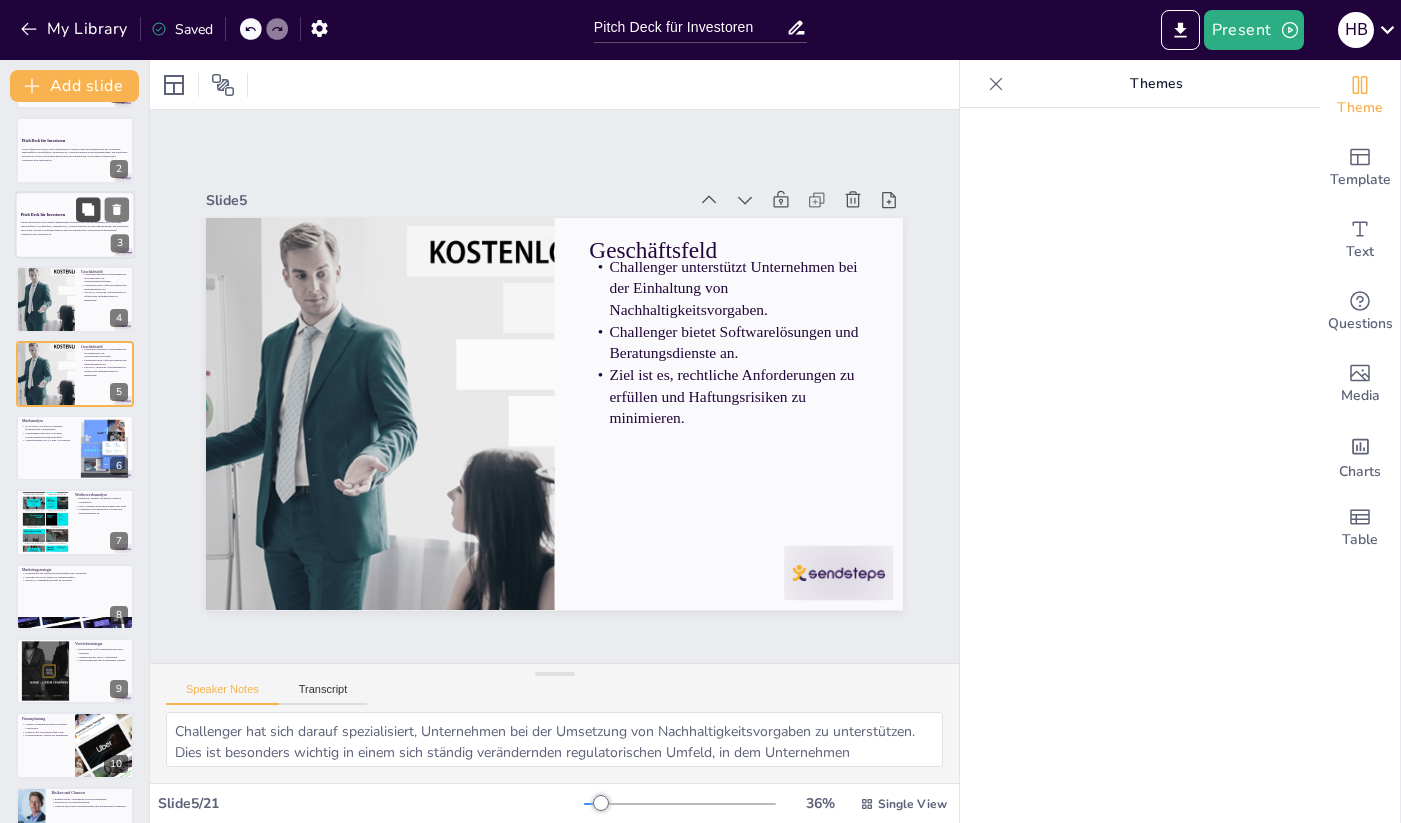 scroll, scrollTop: 0, scrollLeft: 0, axis: both 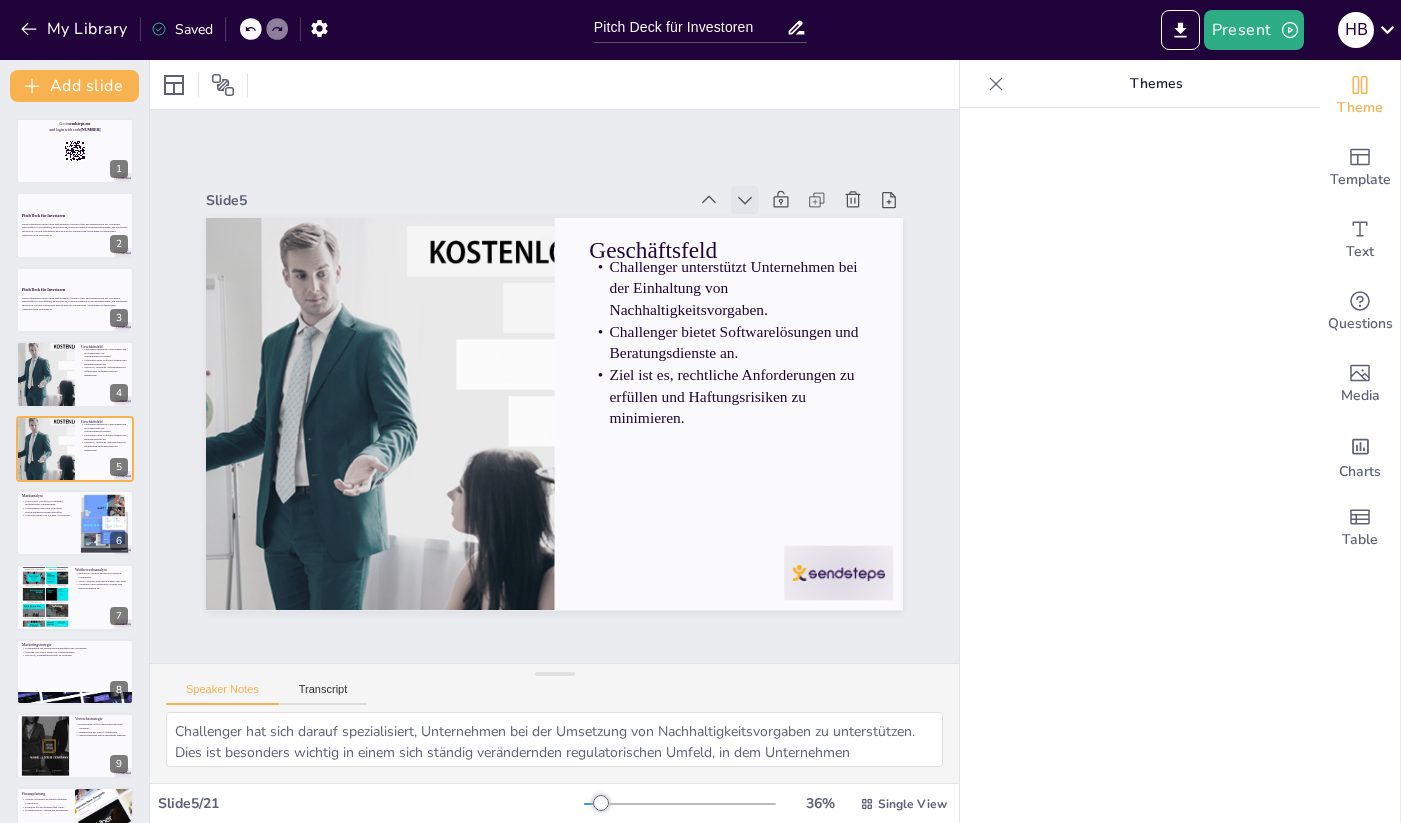 click 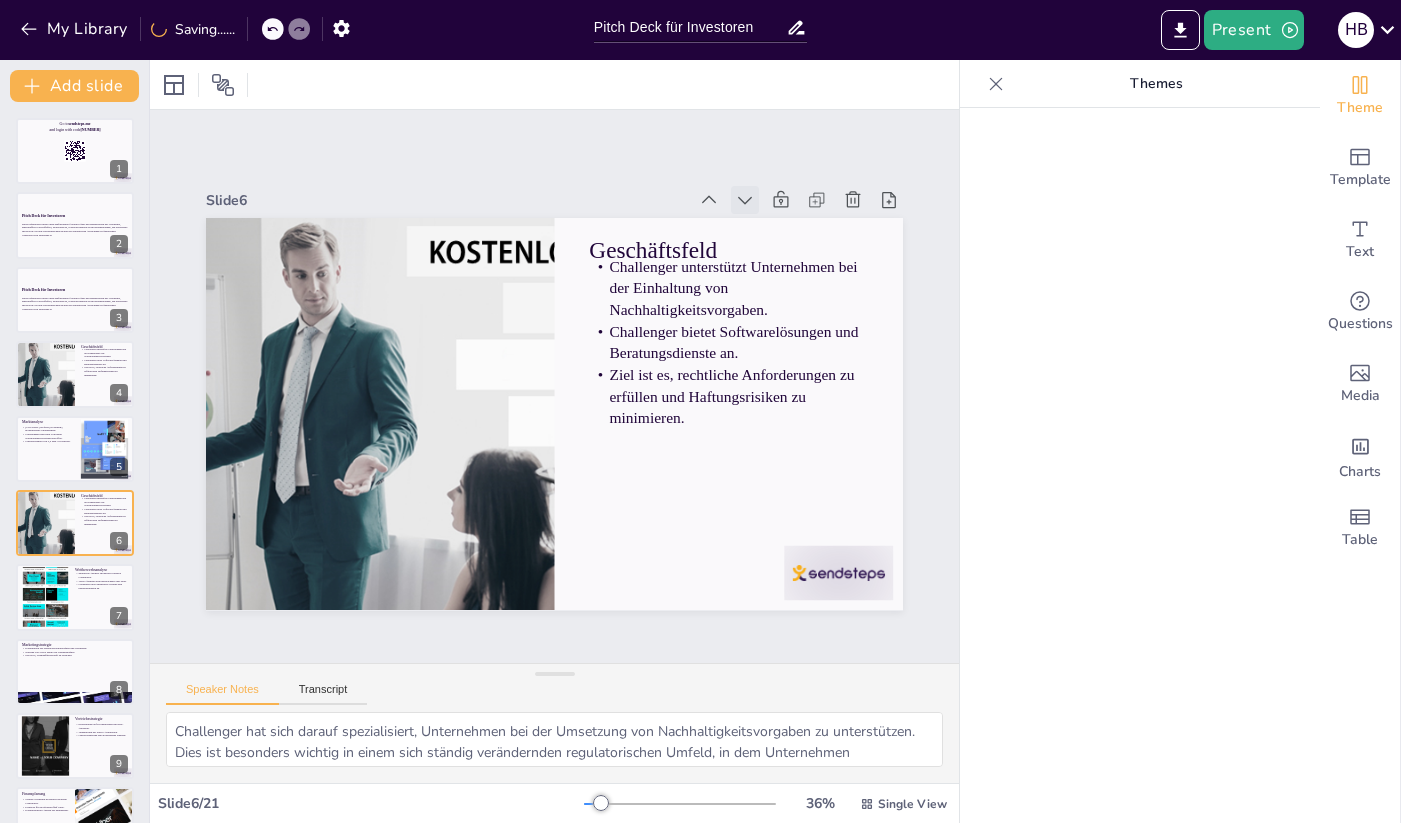 click 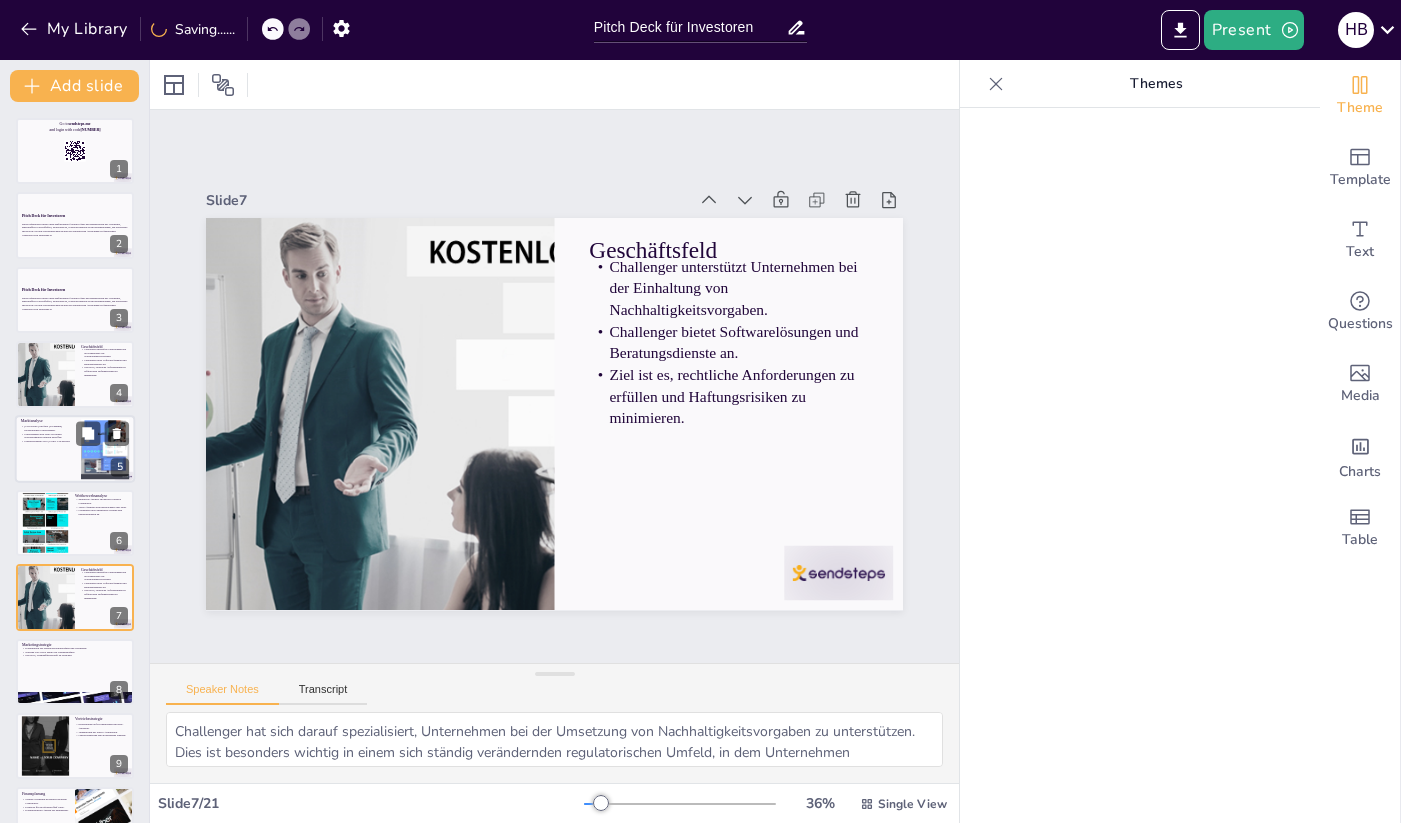 checkbox on "true" 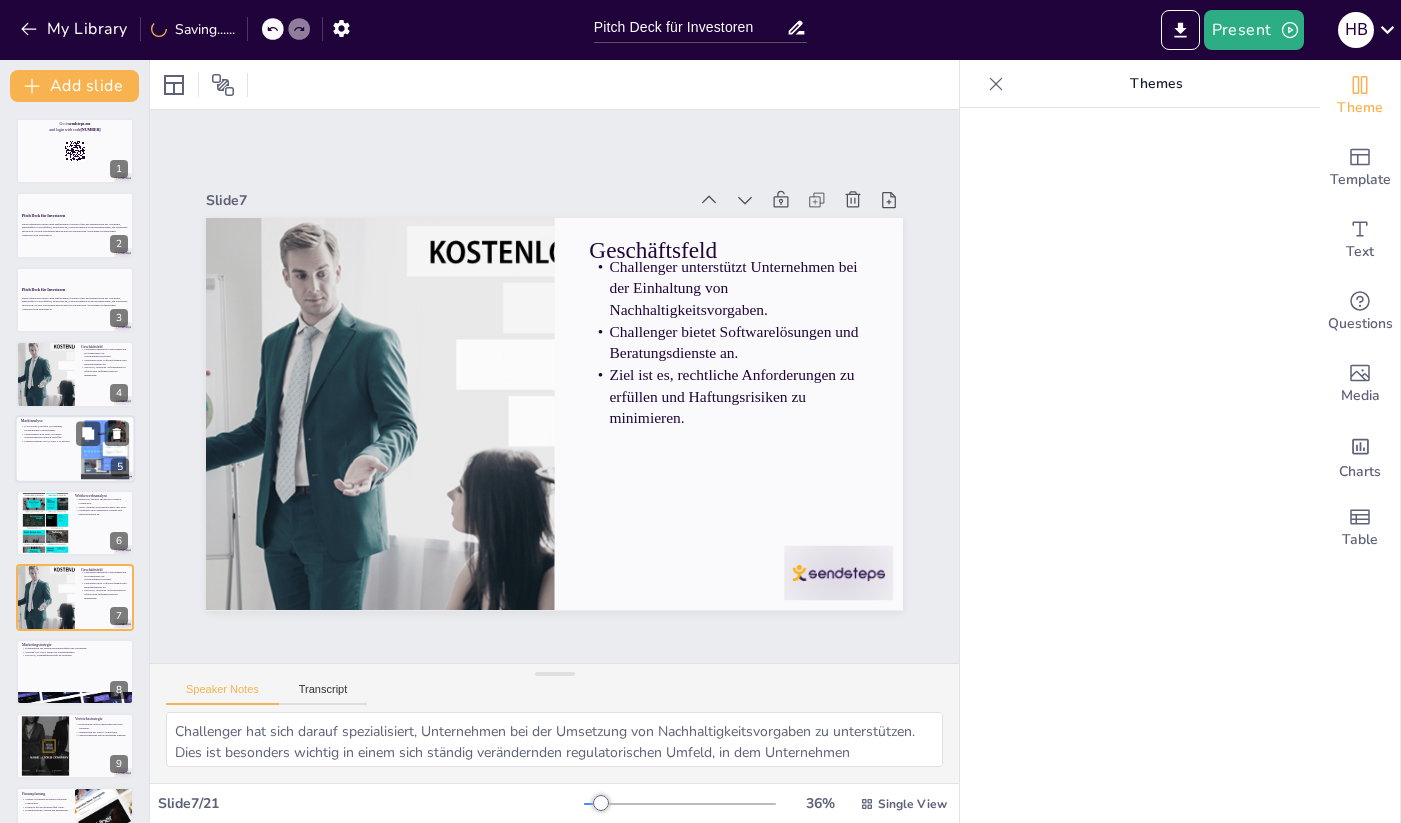 click at bounding box center [75, 449] 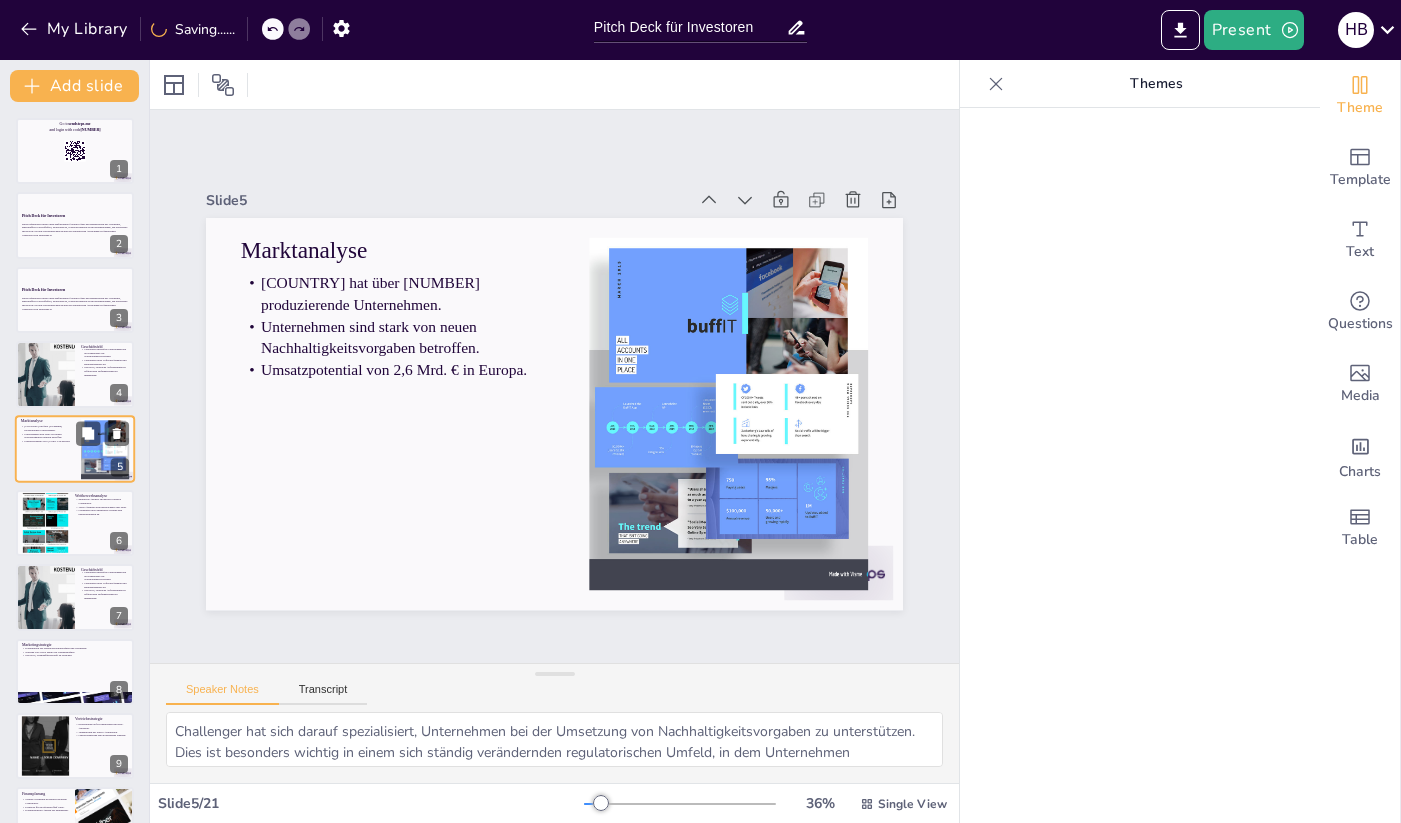 type on "[COUNTRY] hat über [NUMBER] produzierende Unternehmen." 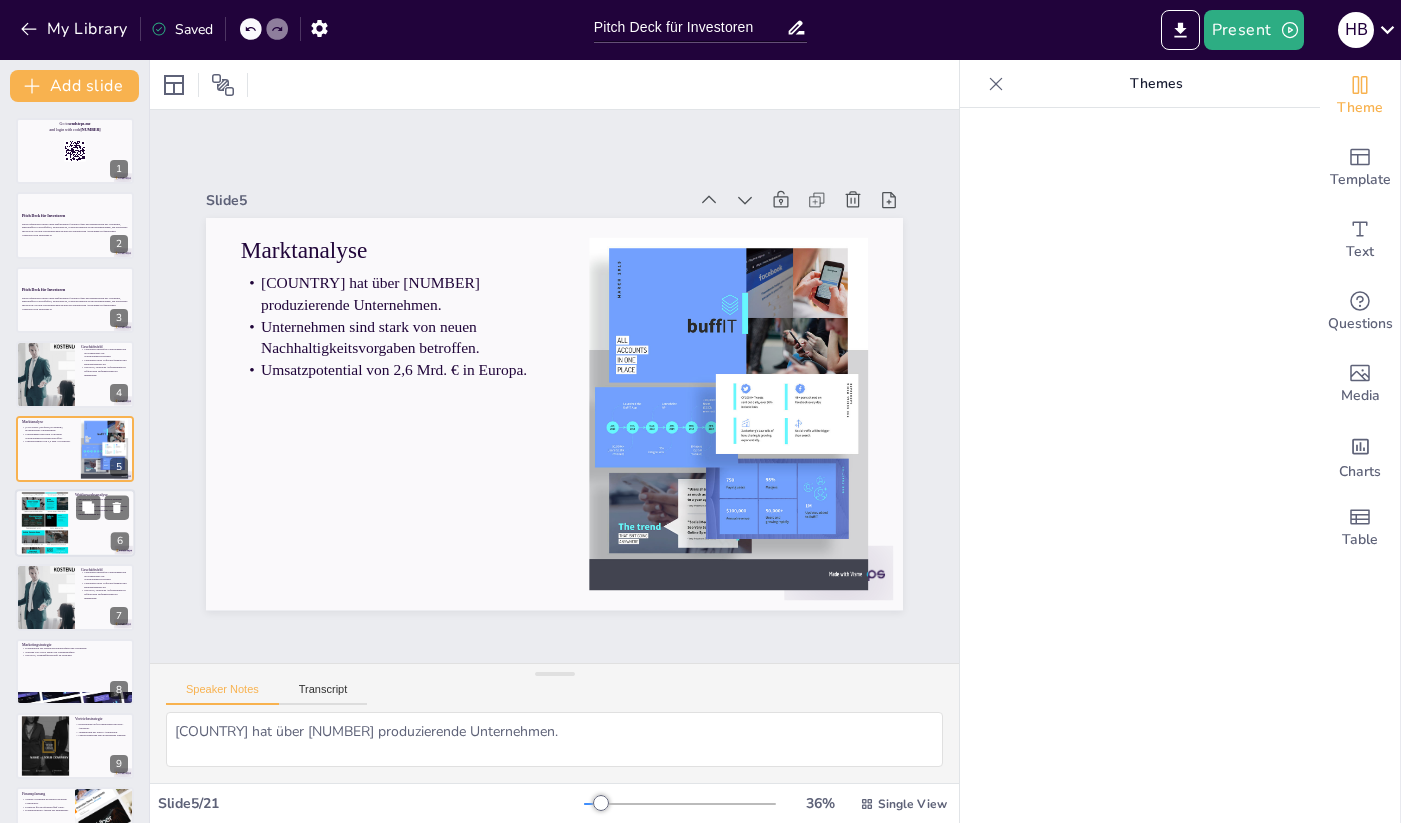 checkbox on "true" 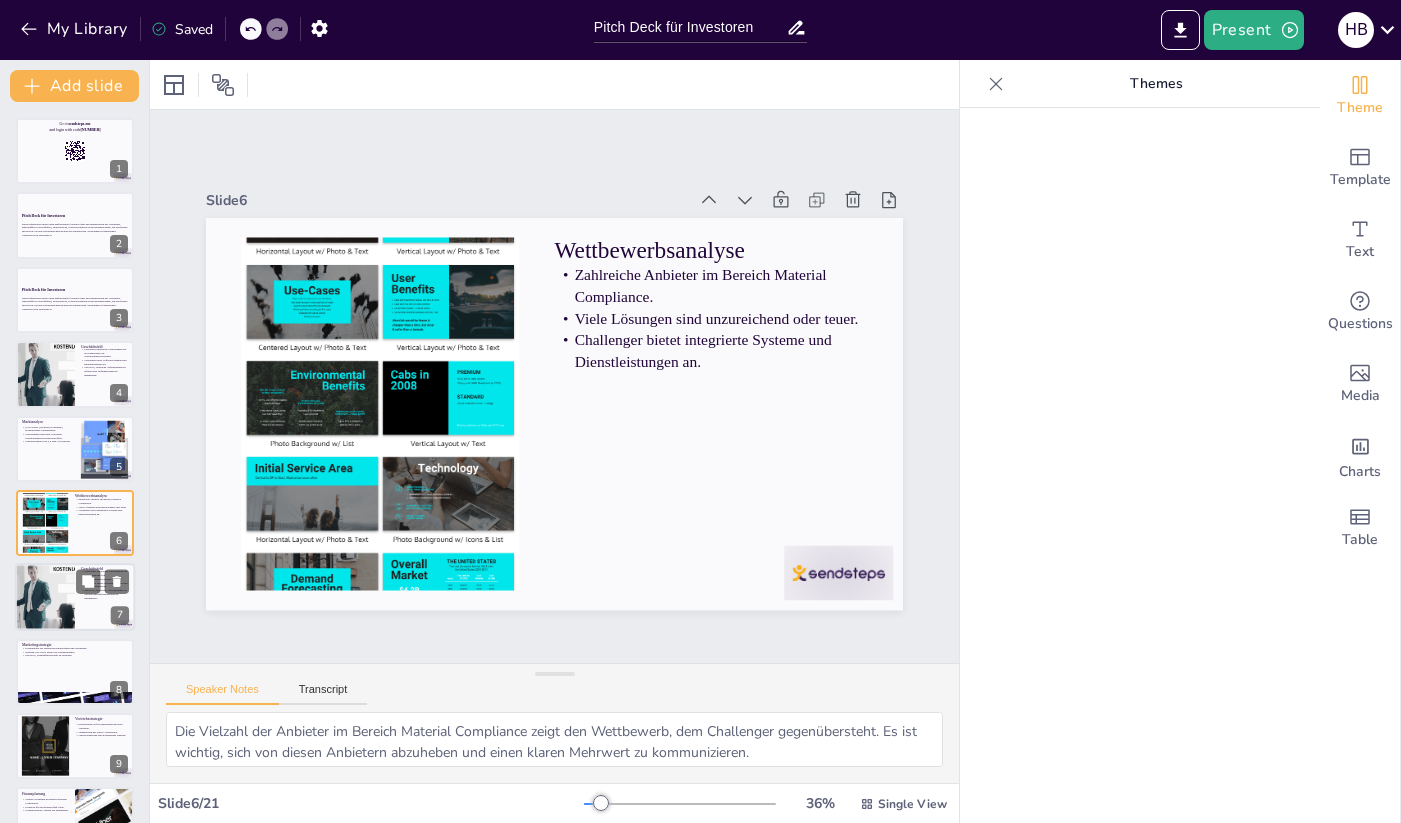 scroll, scrollTop: 60, scrollLeft: 0, axis: vertical 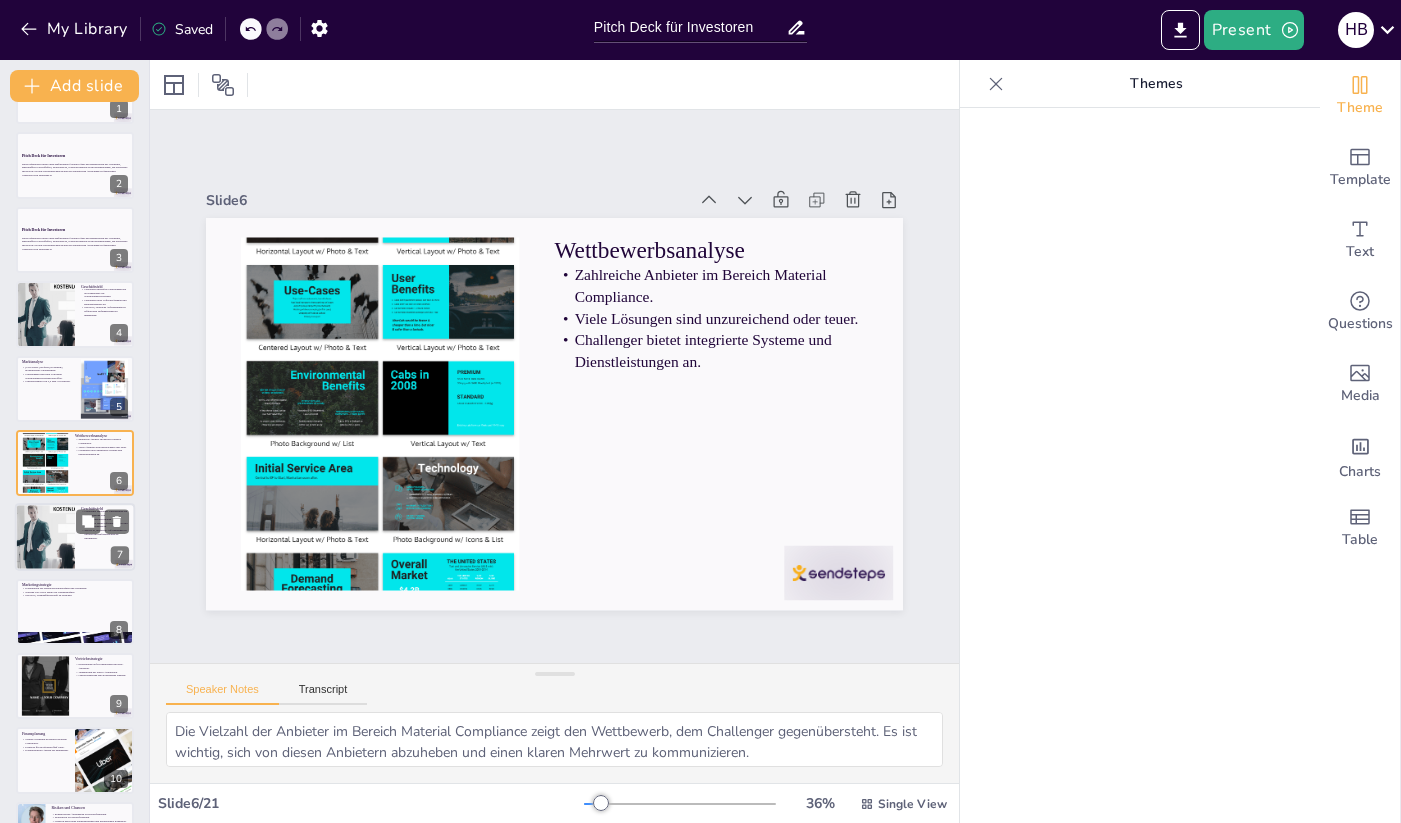 checkbox on "true" 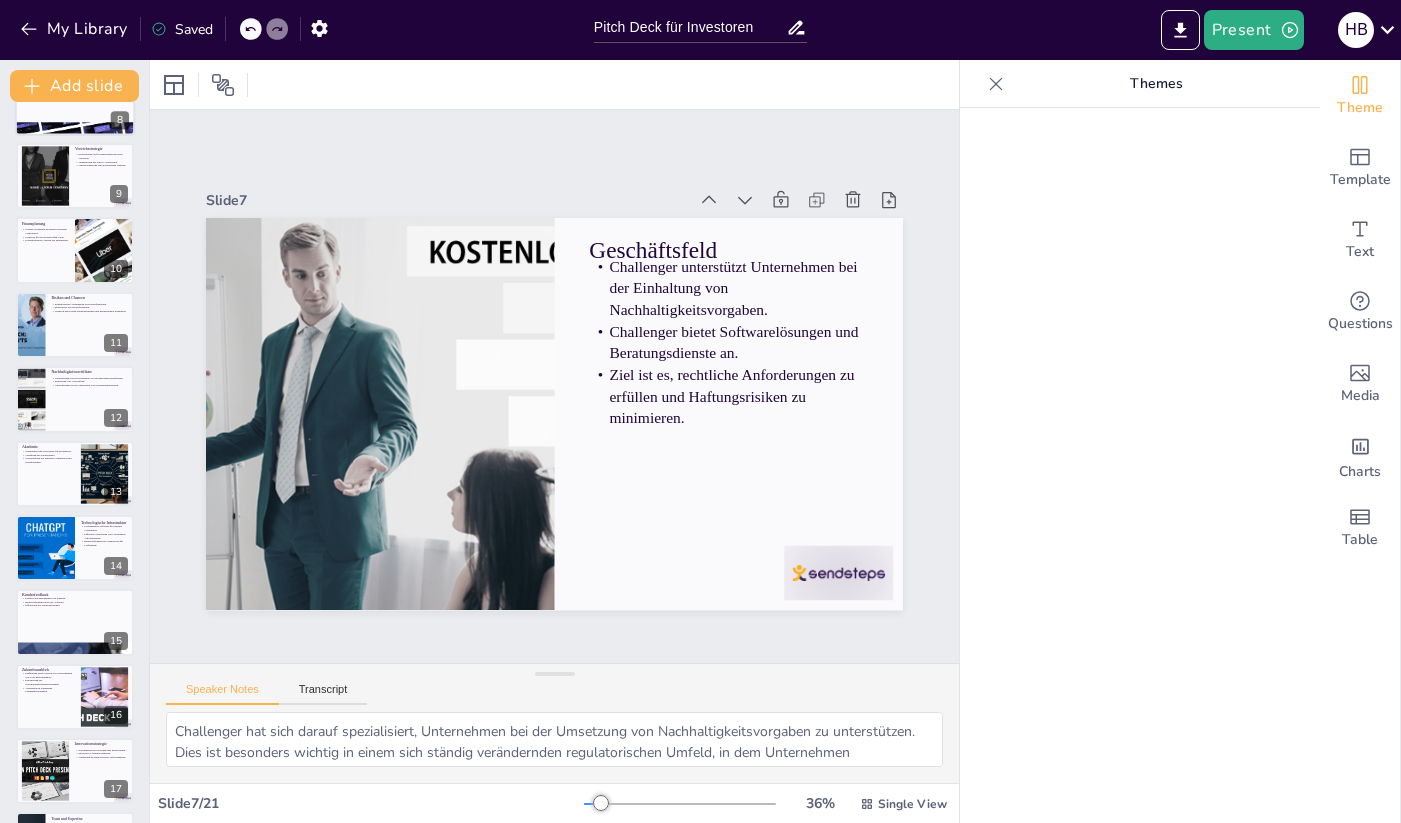 scroll, scrollTop: 575, scrollLeft: 0, axis: vertical 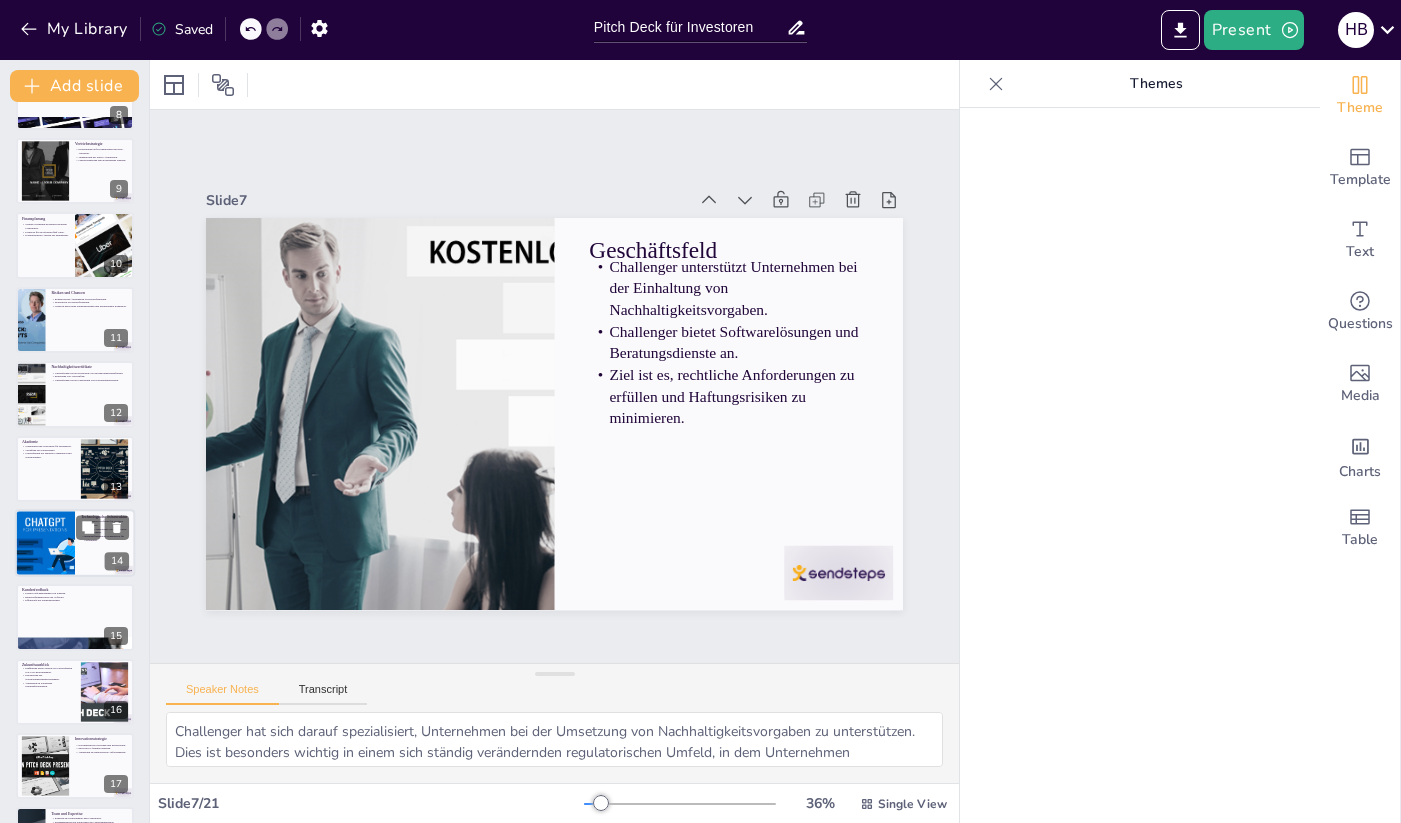 checkbox on "true" 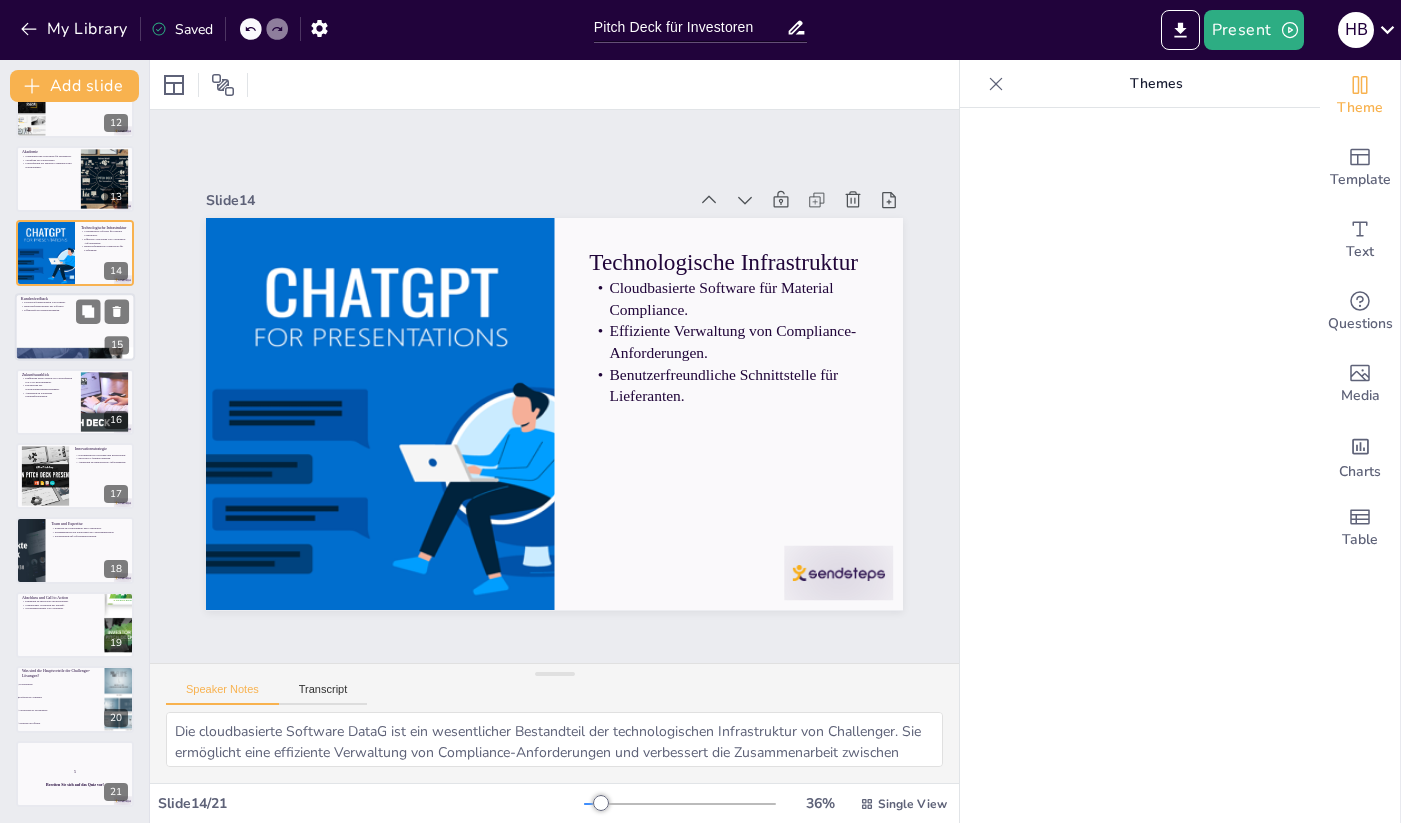 scroll, scrollTop: 865, scrollLeft: 0, axis: vertical 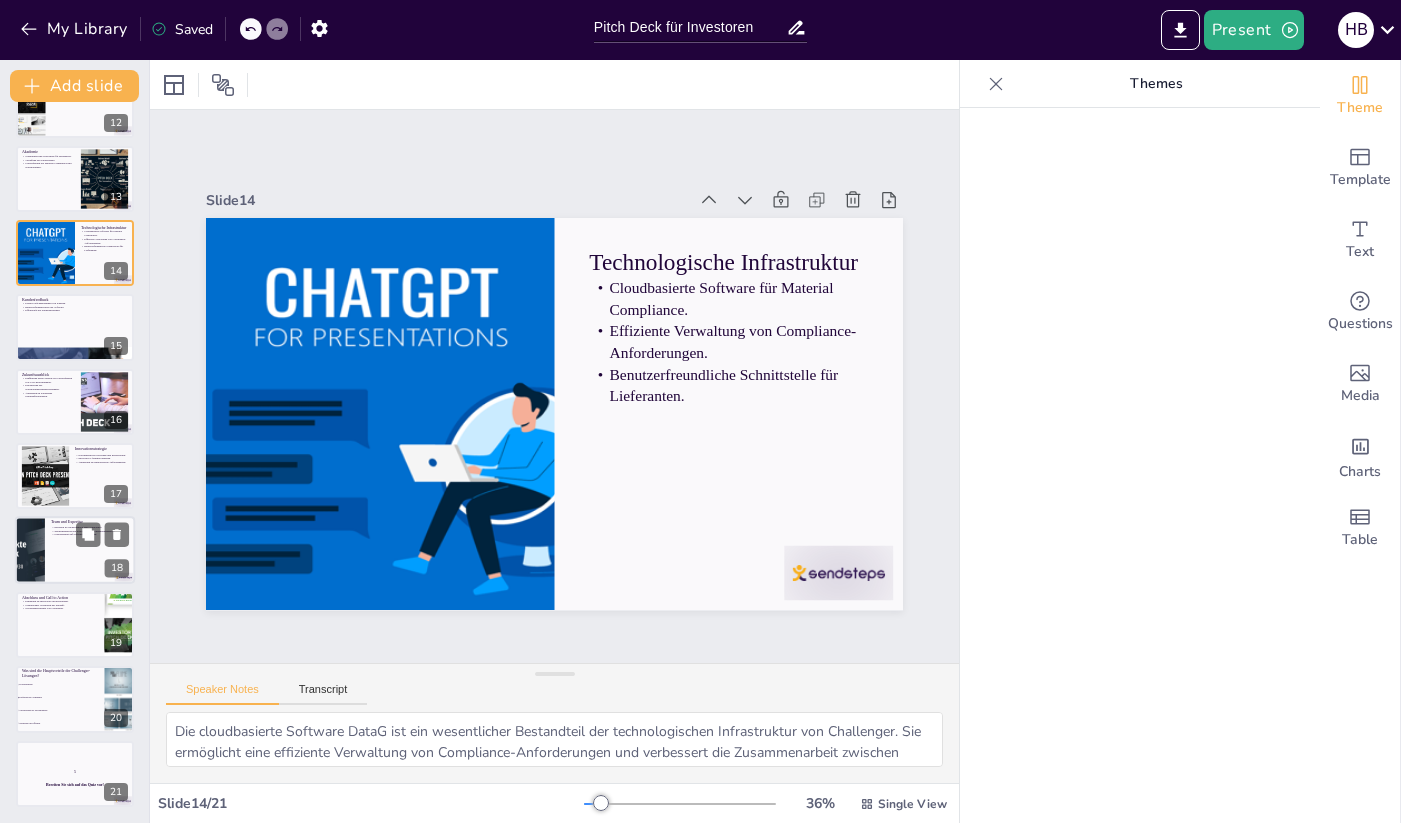 checkbox on "true" 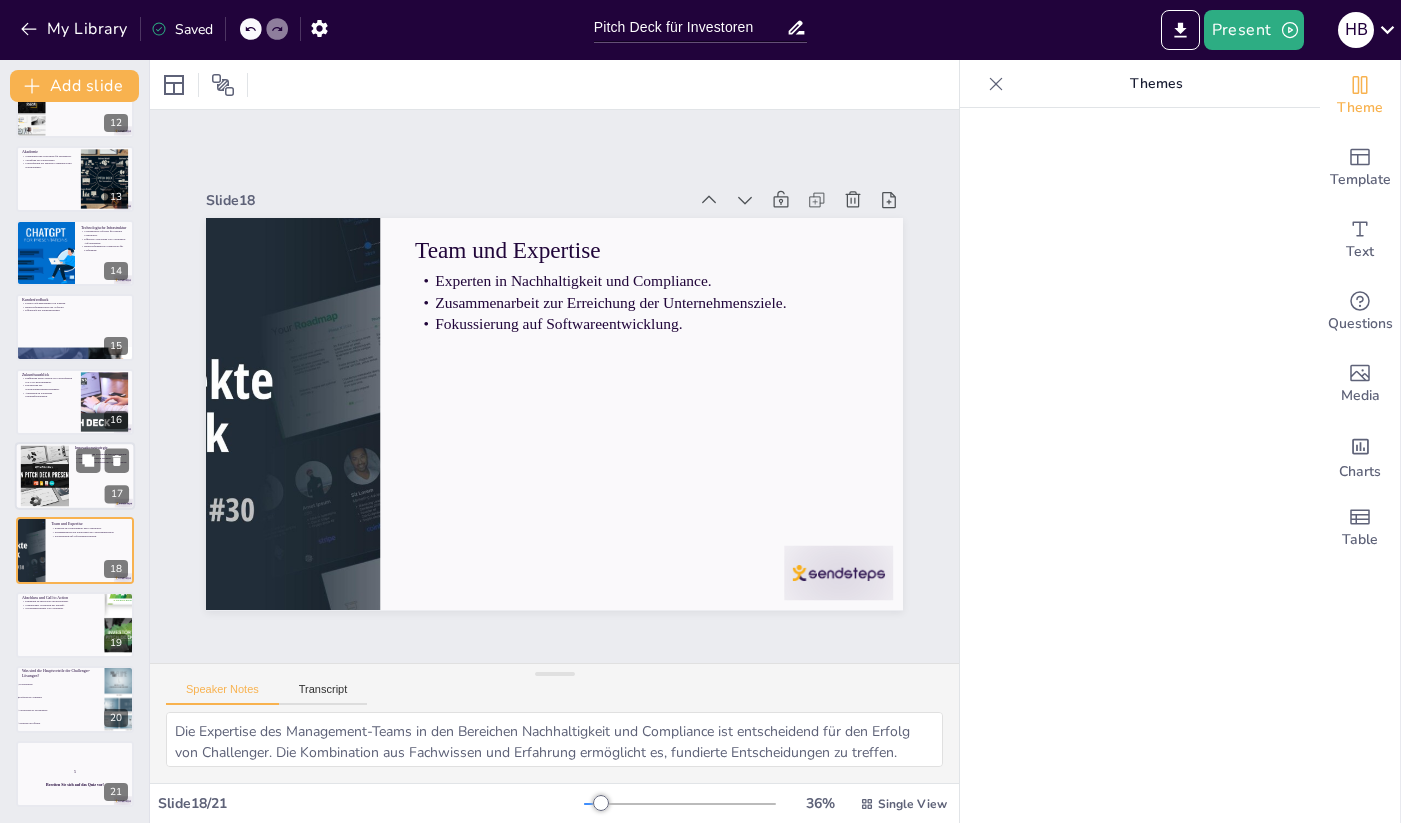 checkbox on "true" 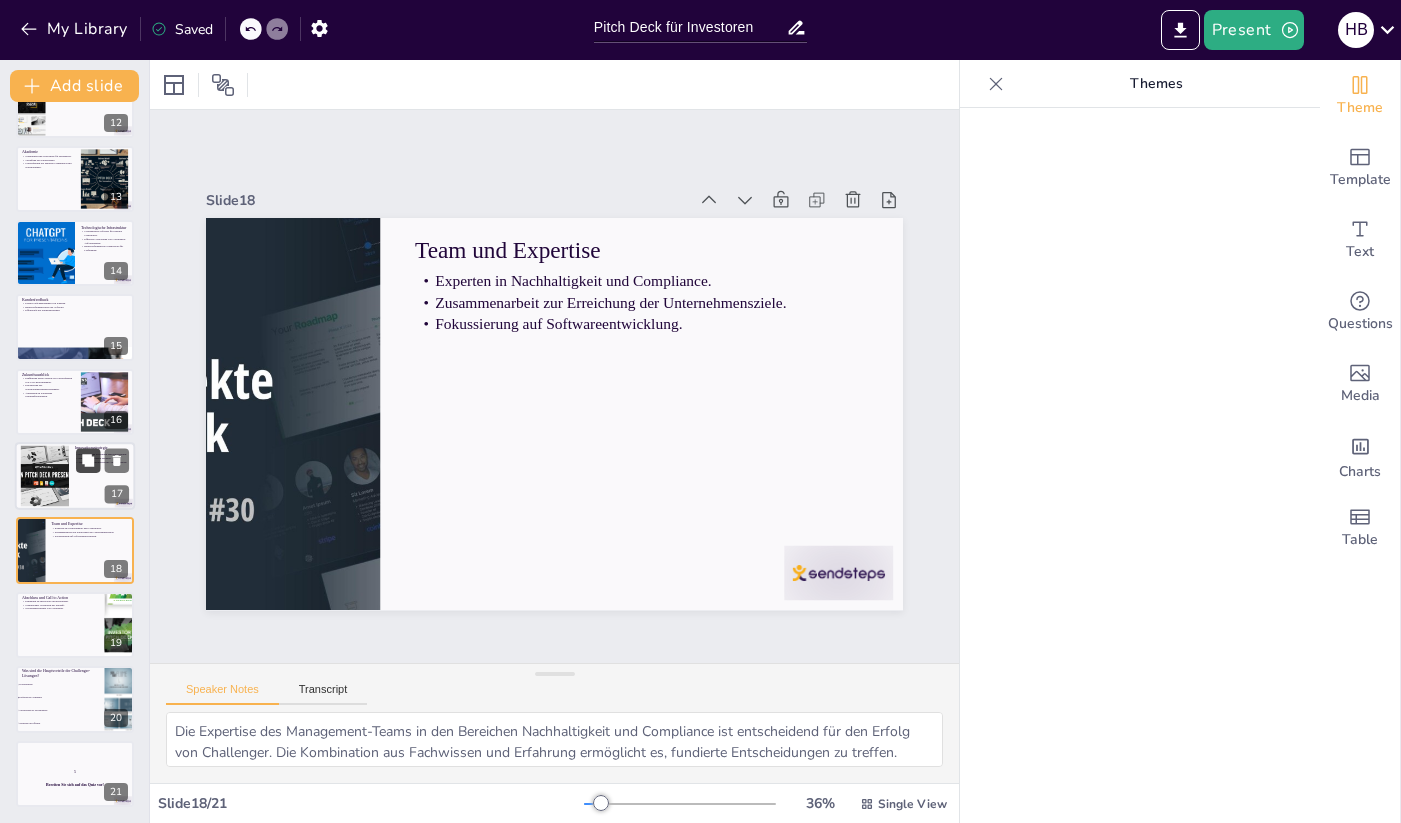 click at bounding box center [88, 460] 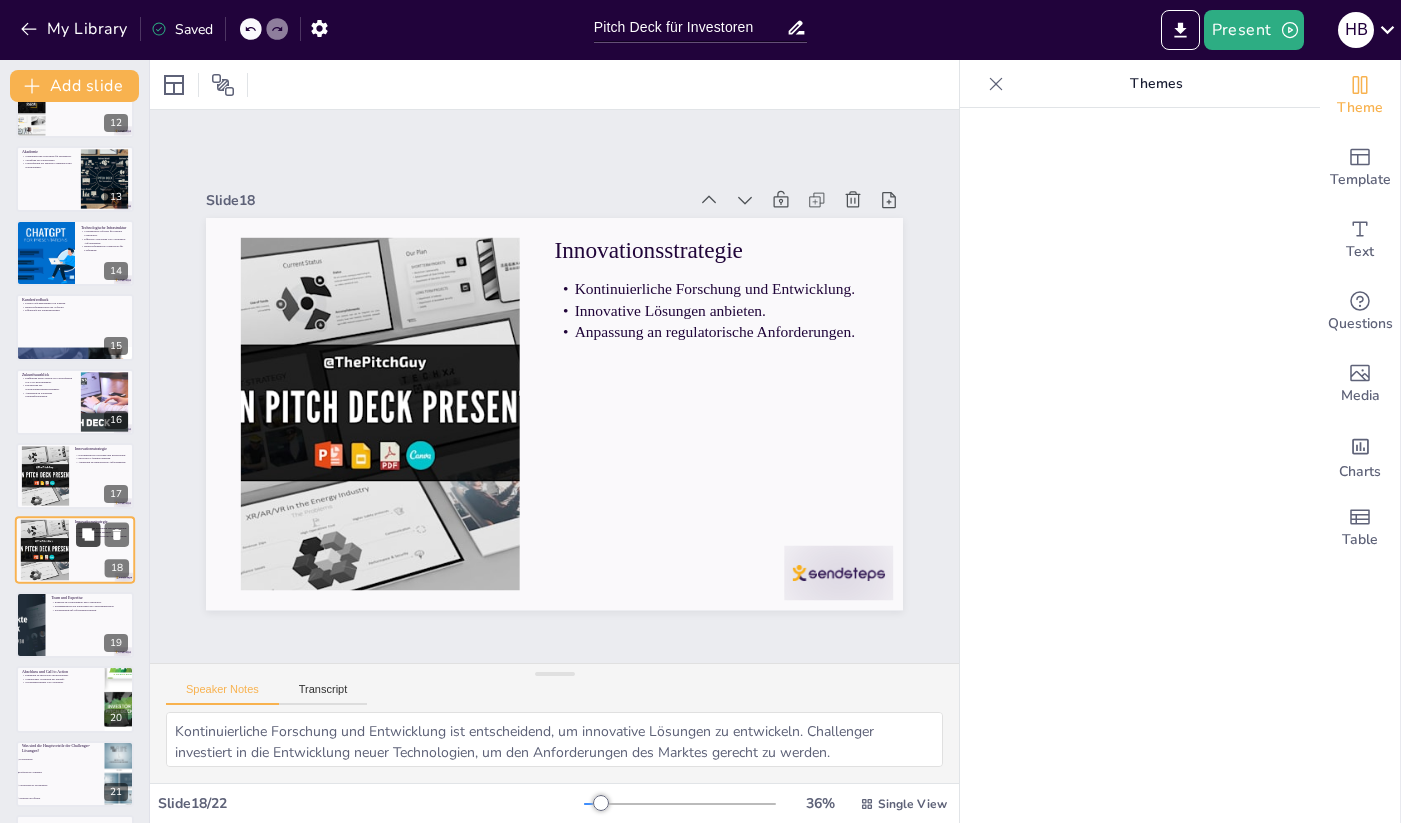 scroll, scrollTop: 939, scrollLeft: 0, axis: vertical 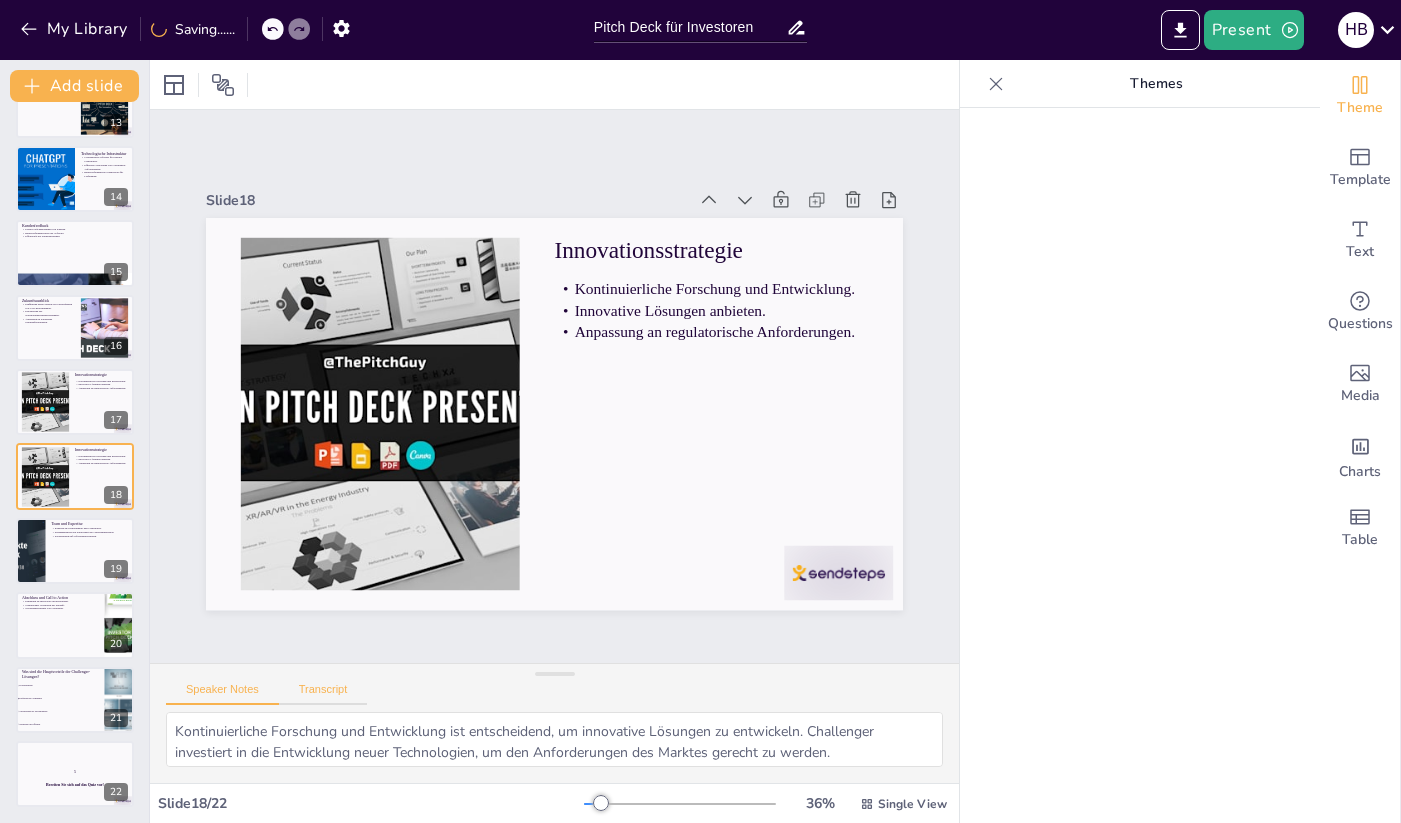 click on "Transcript" at bounding box center [323, 694] 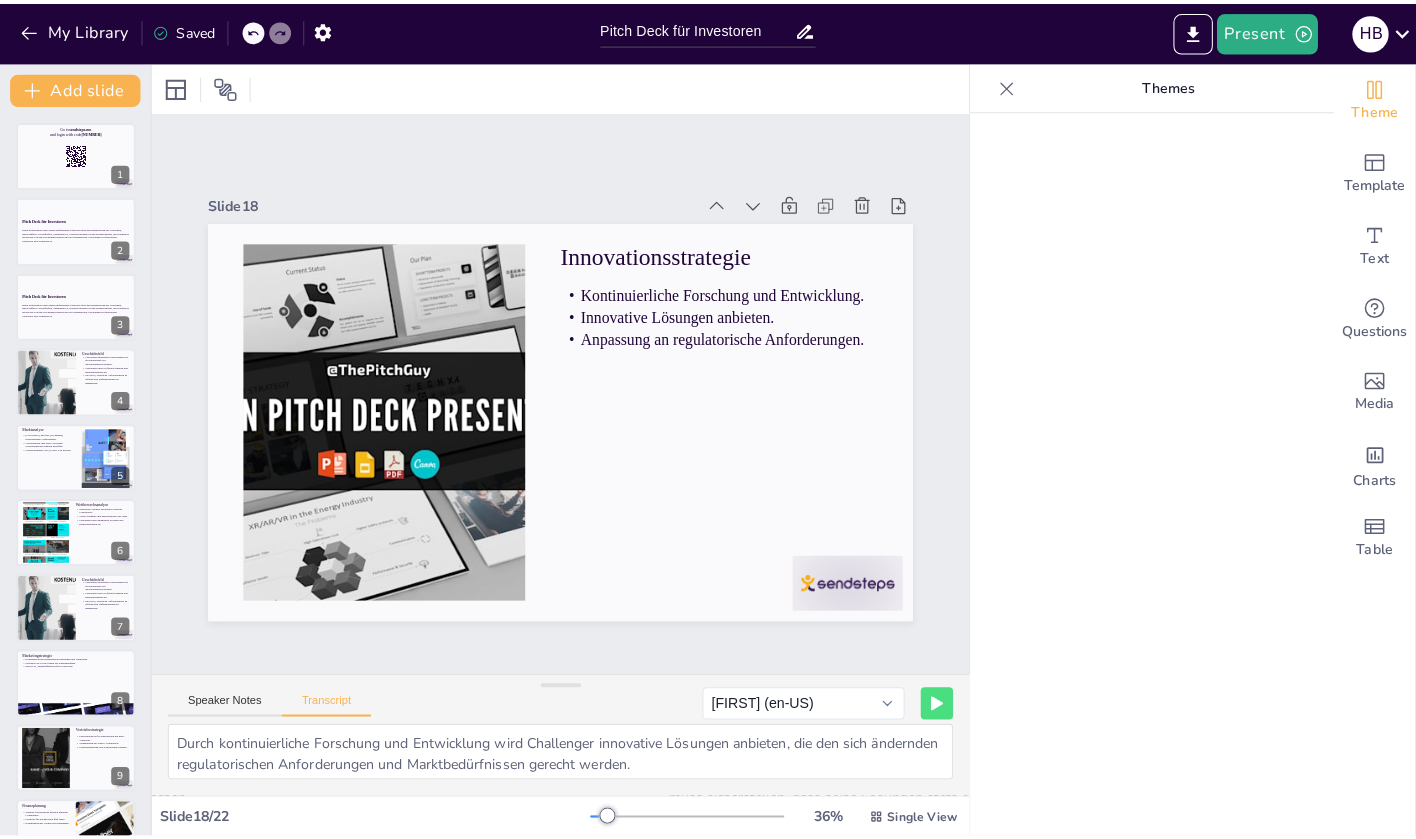 scroll, scrollTop: 0, scrollLeft: 0, axis: both 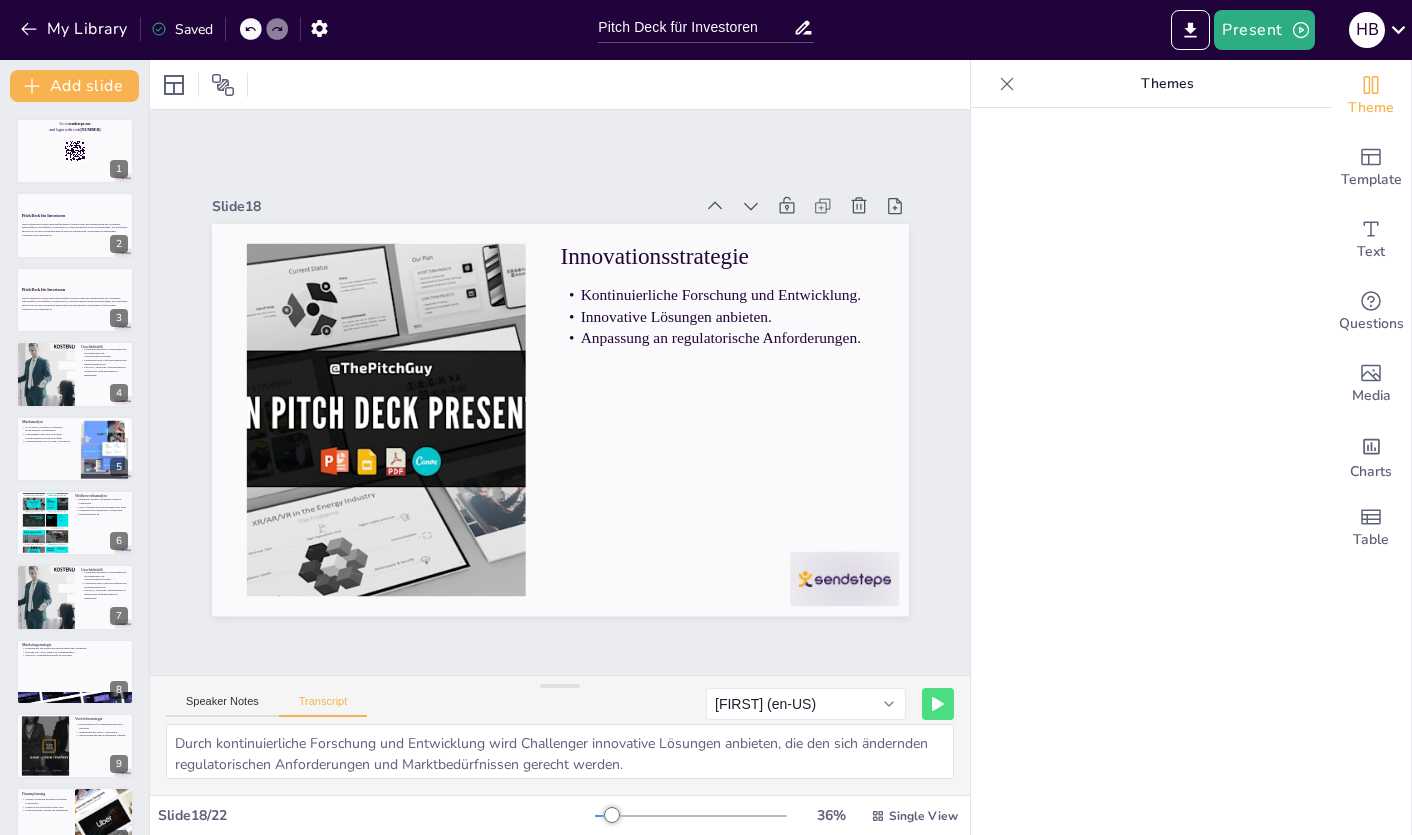 checkbox on "true" 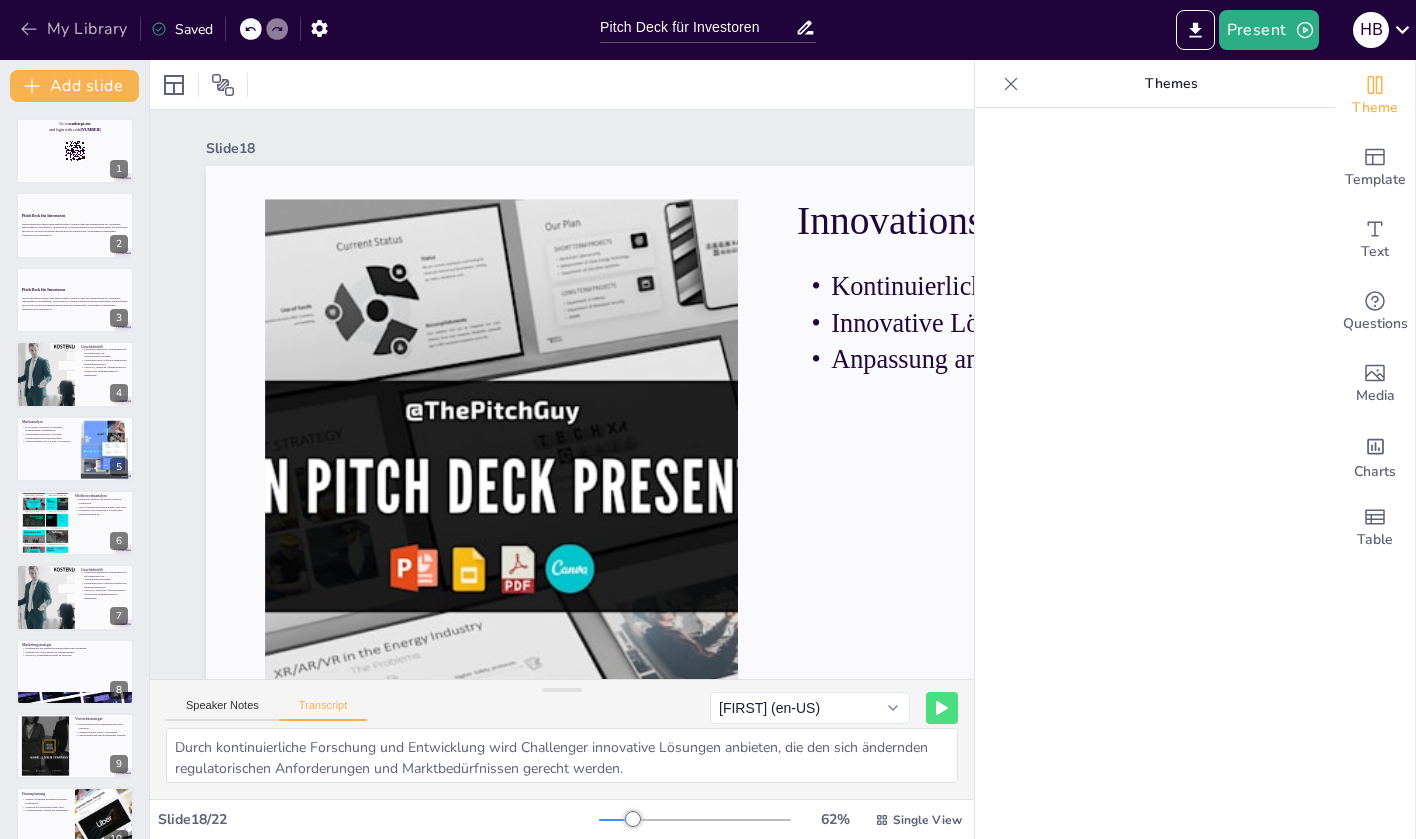 click on "My Library" at bounding box center [75, 29] 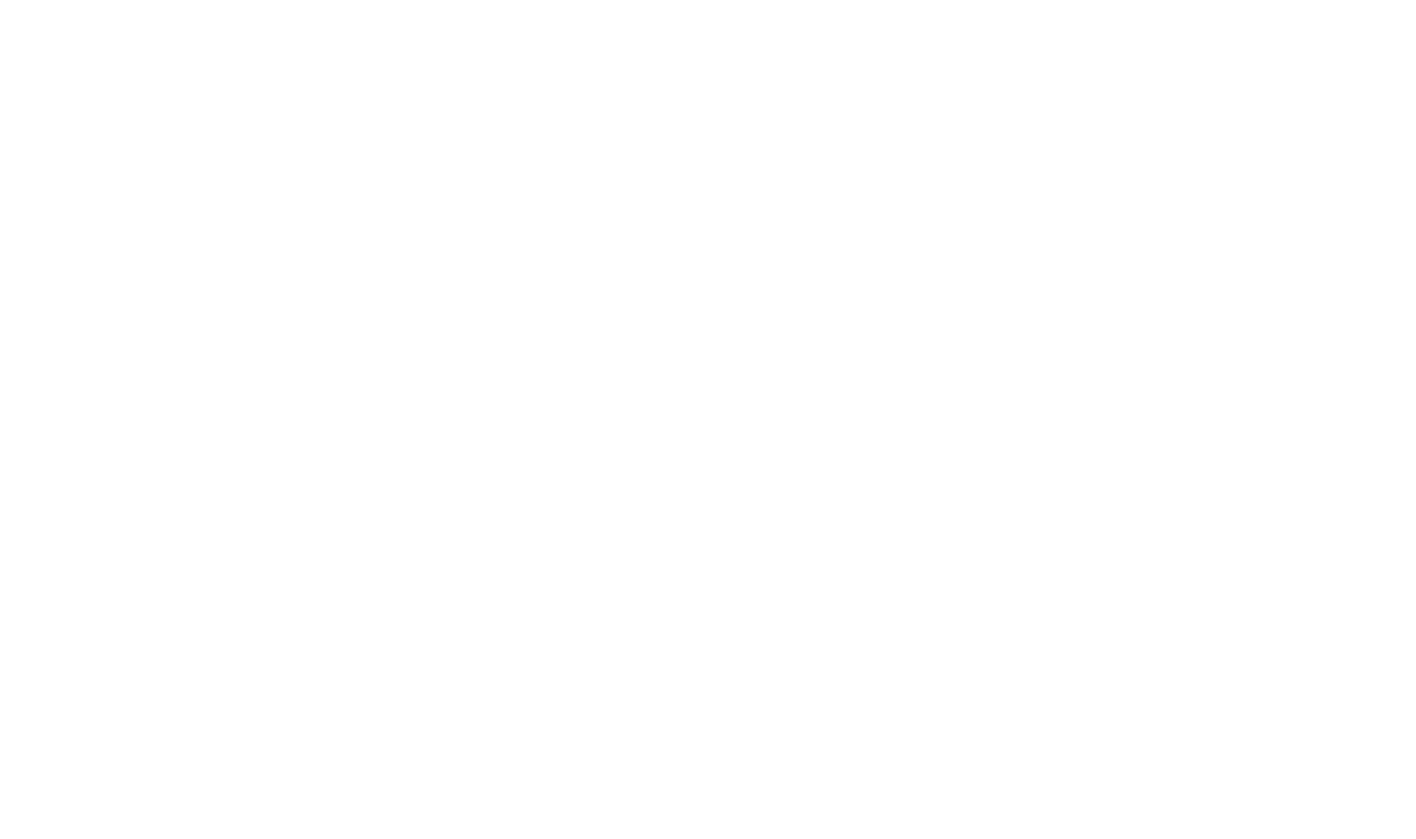 scroll, scrollTop: 0, scrollLeft: 0, axis: both 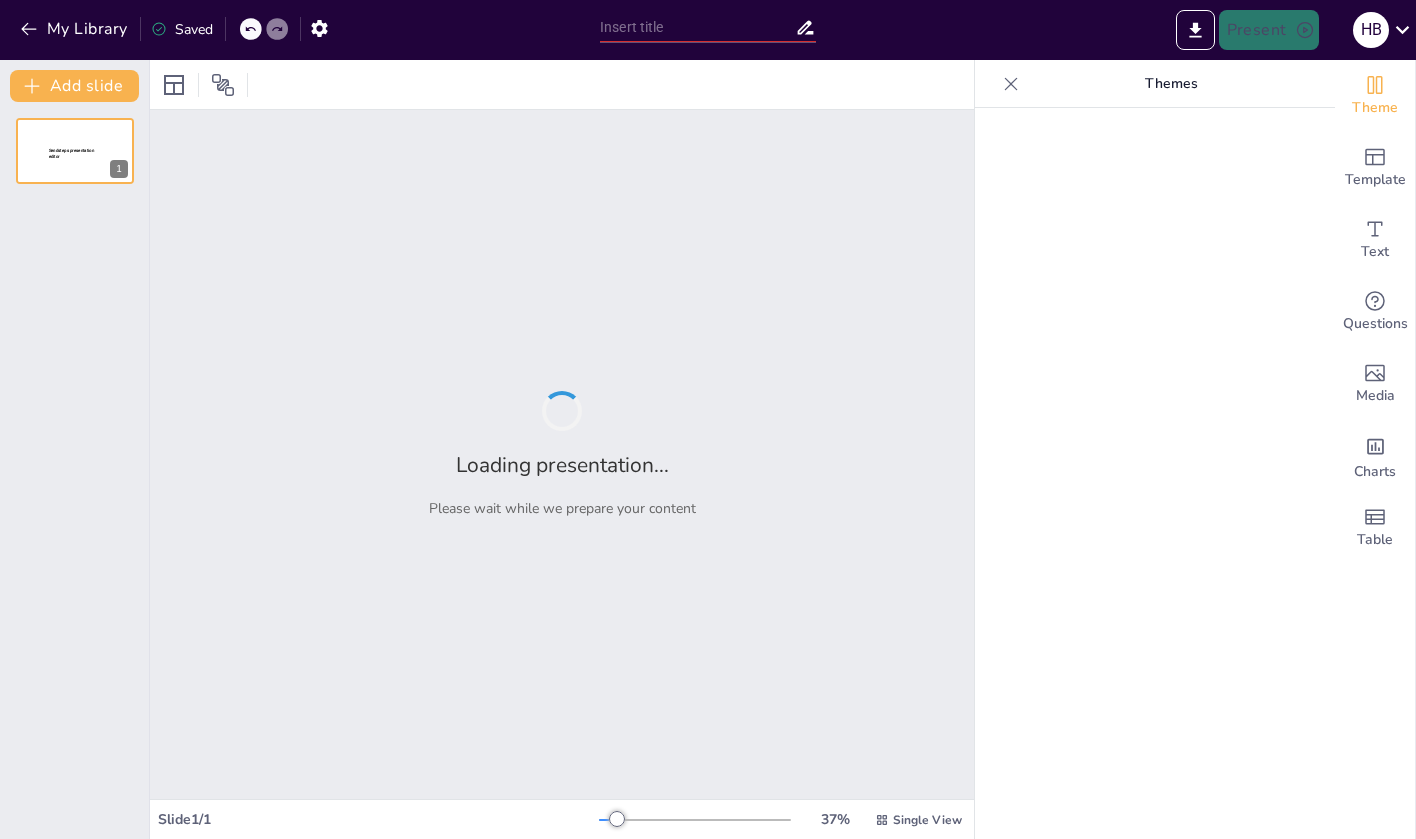 type on "Pitch Deck für Investoren" 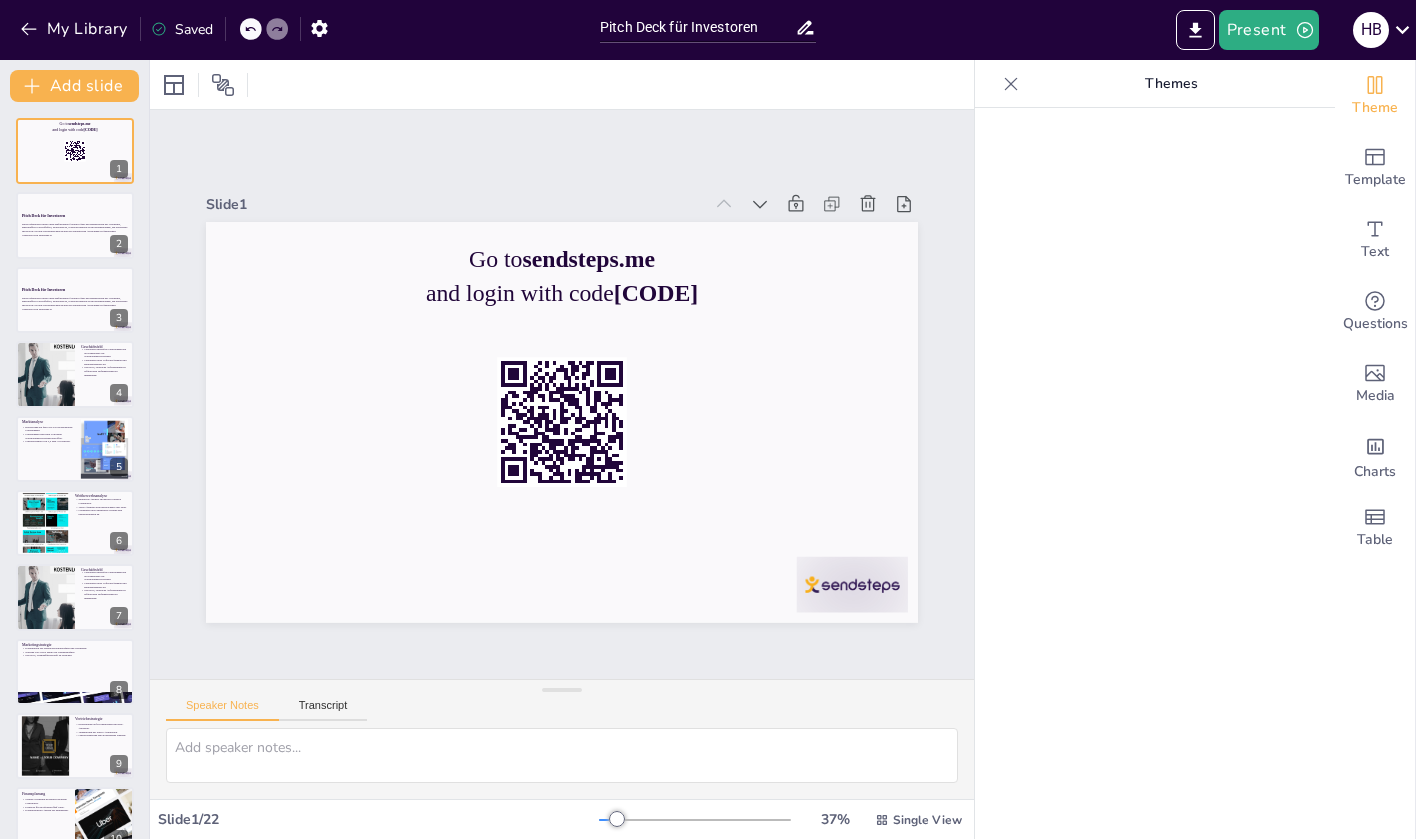 scroll, scrollTop: 0, scrollLeft: 0, axis: both 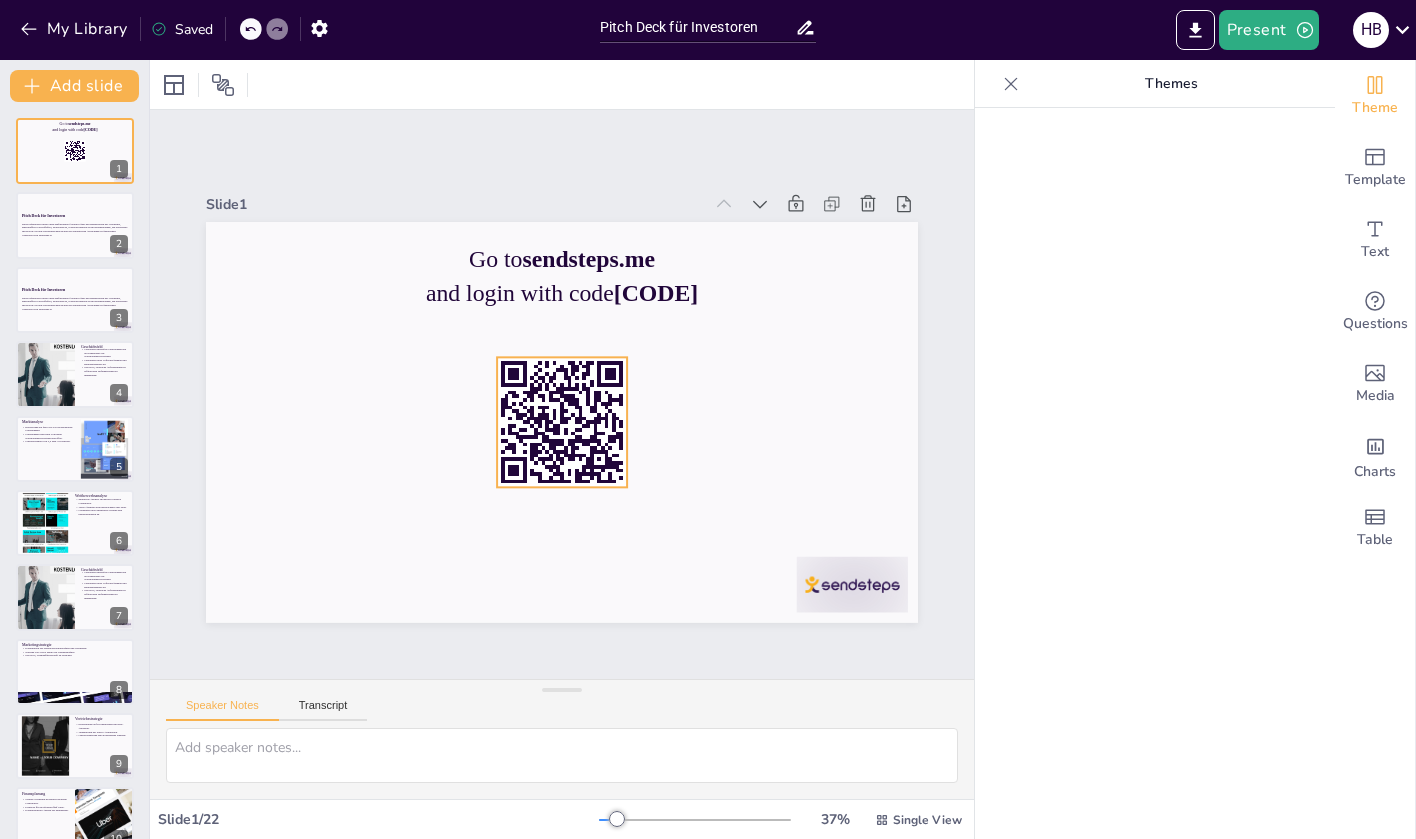 click 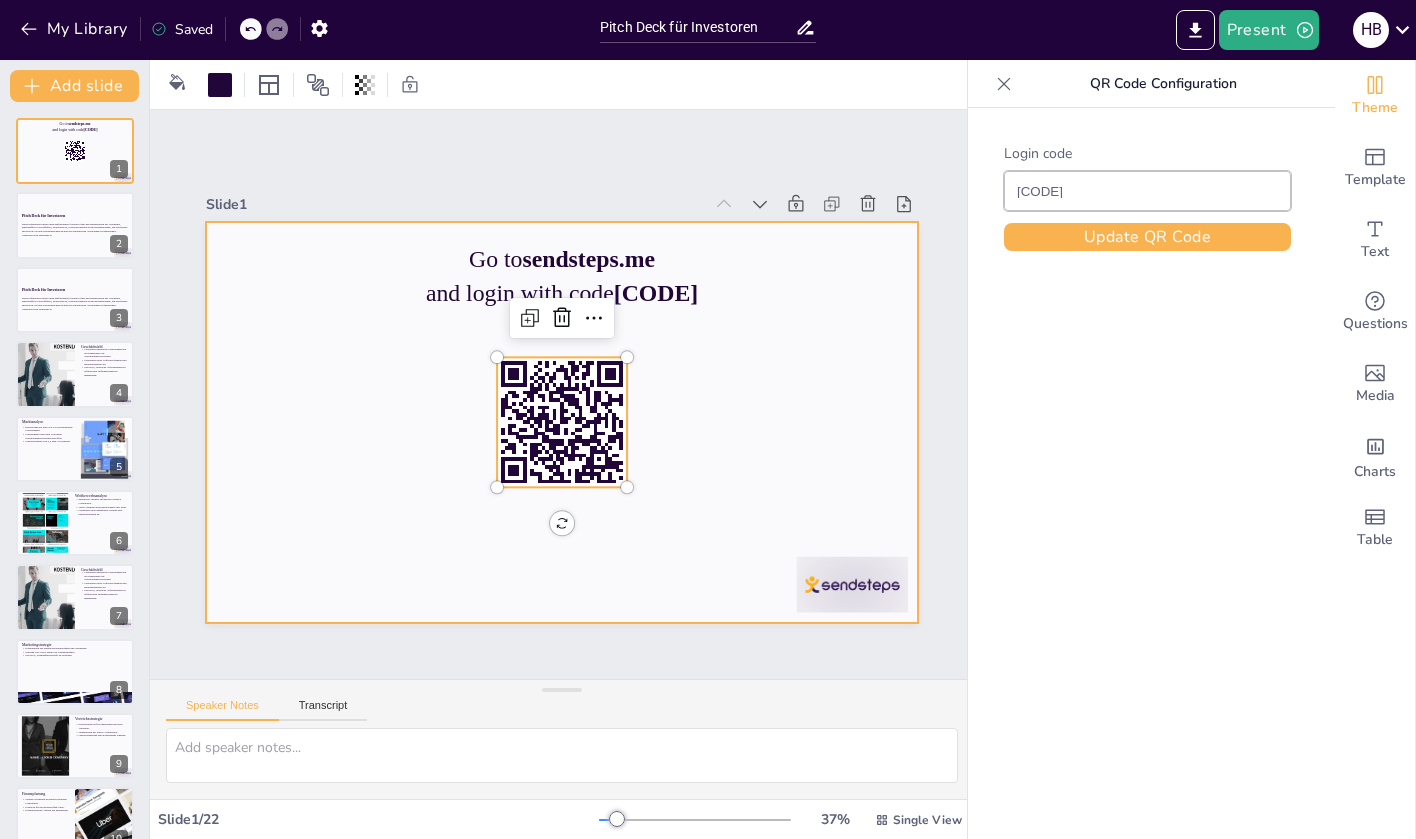 click at bounding box center (559, 422) 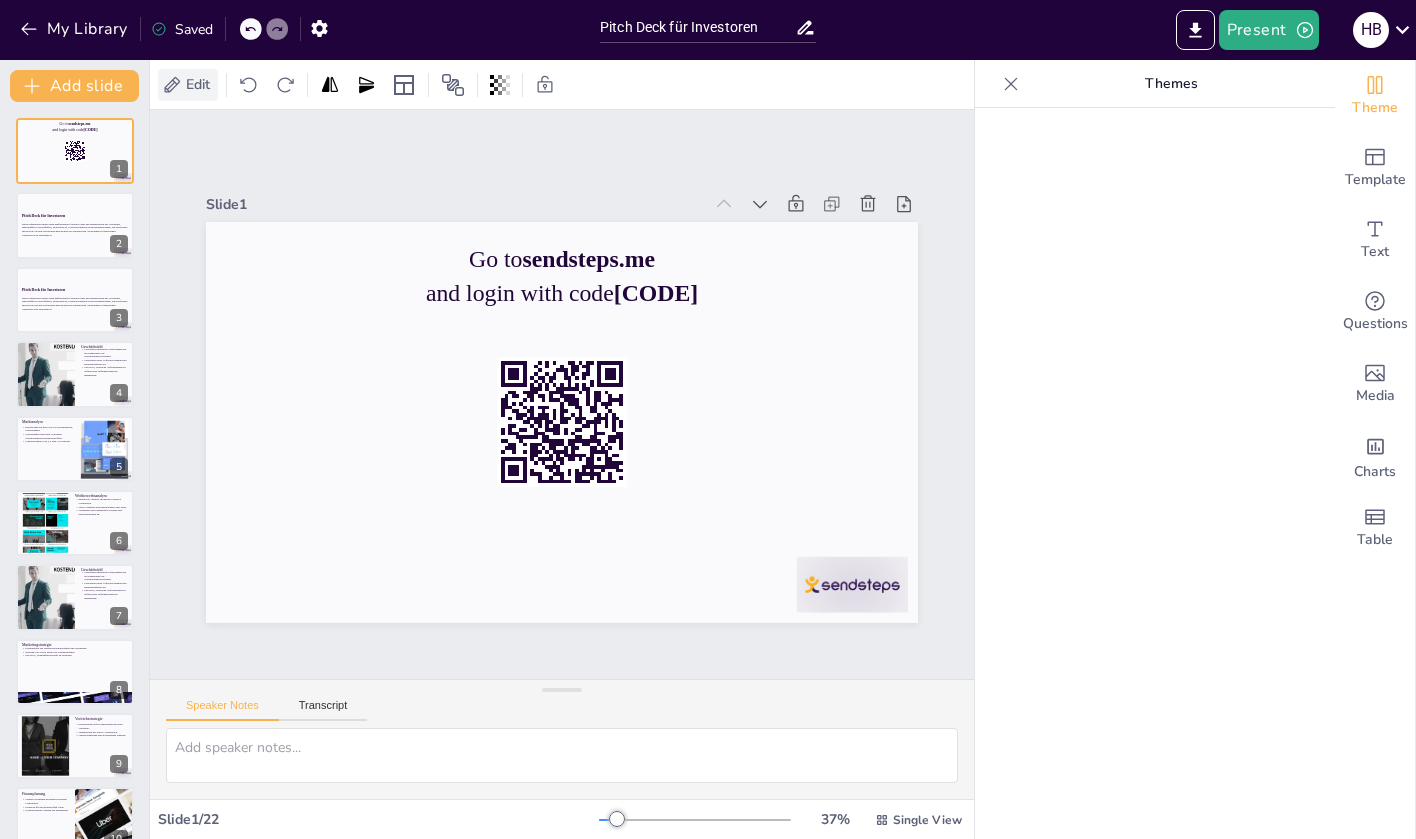 click on "Edit" at bounding box center [198, 84] 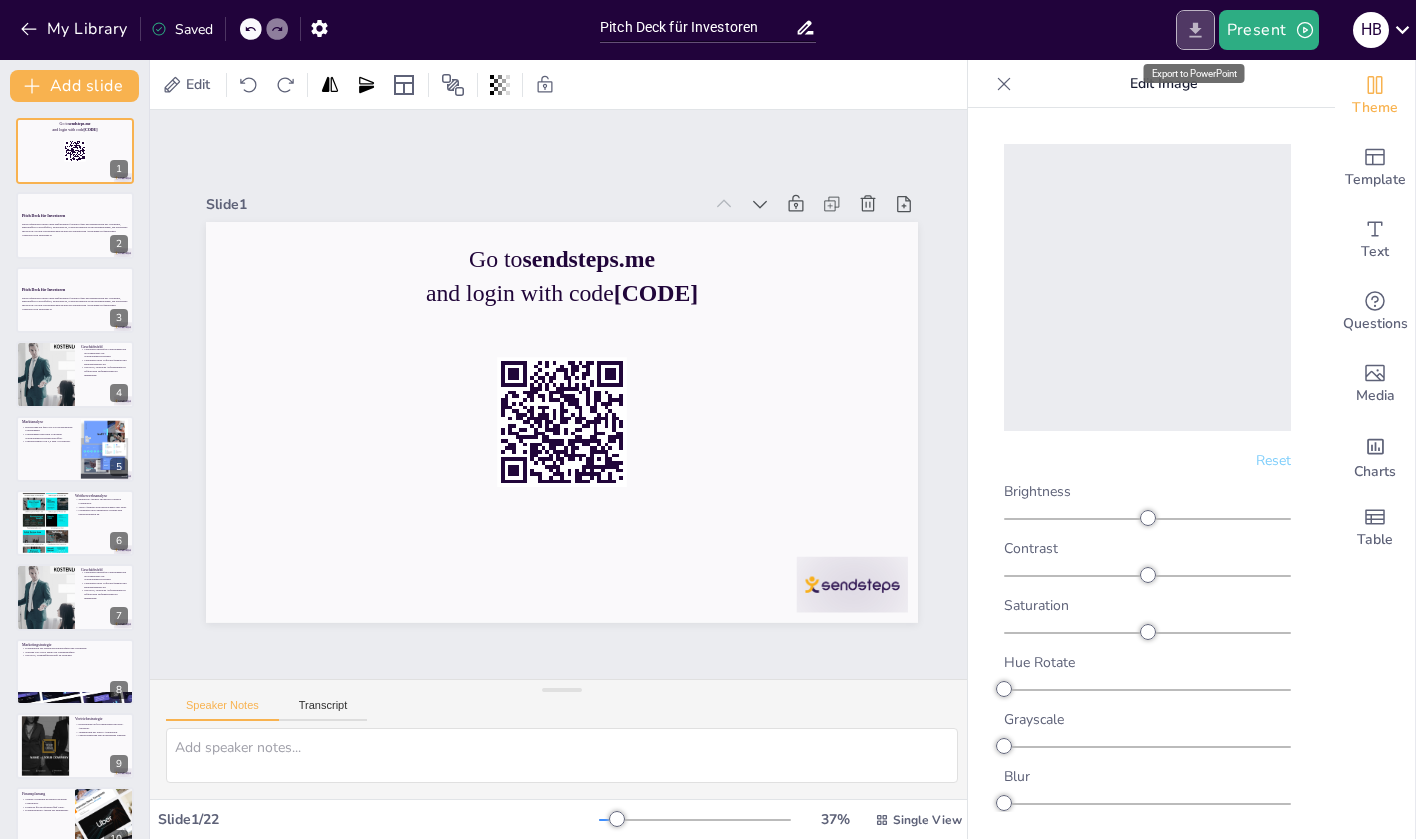 click 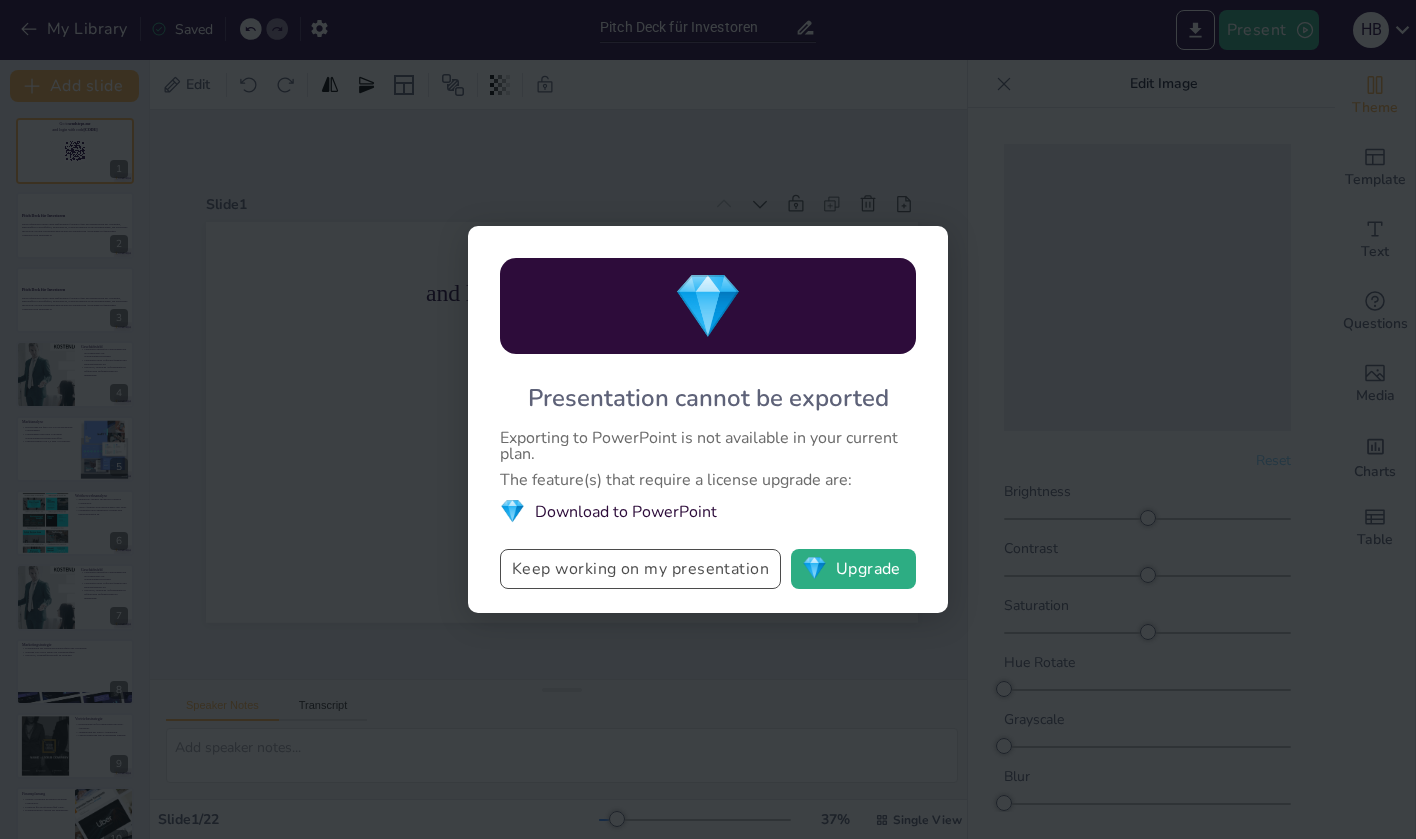 click on "Keep working on my presentation" at bounding box center [640, 569] 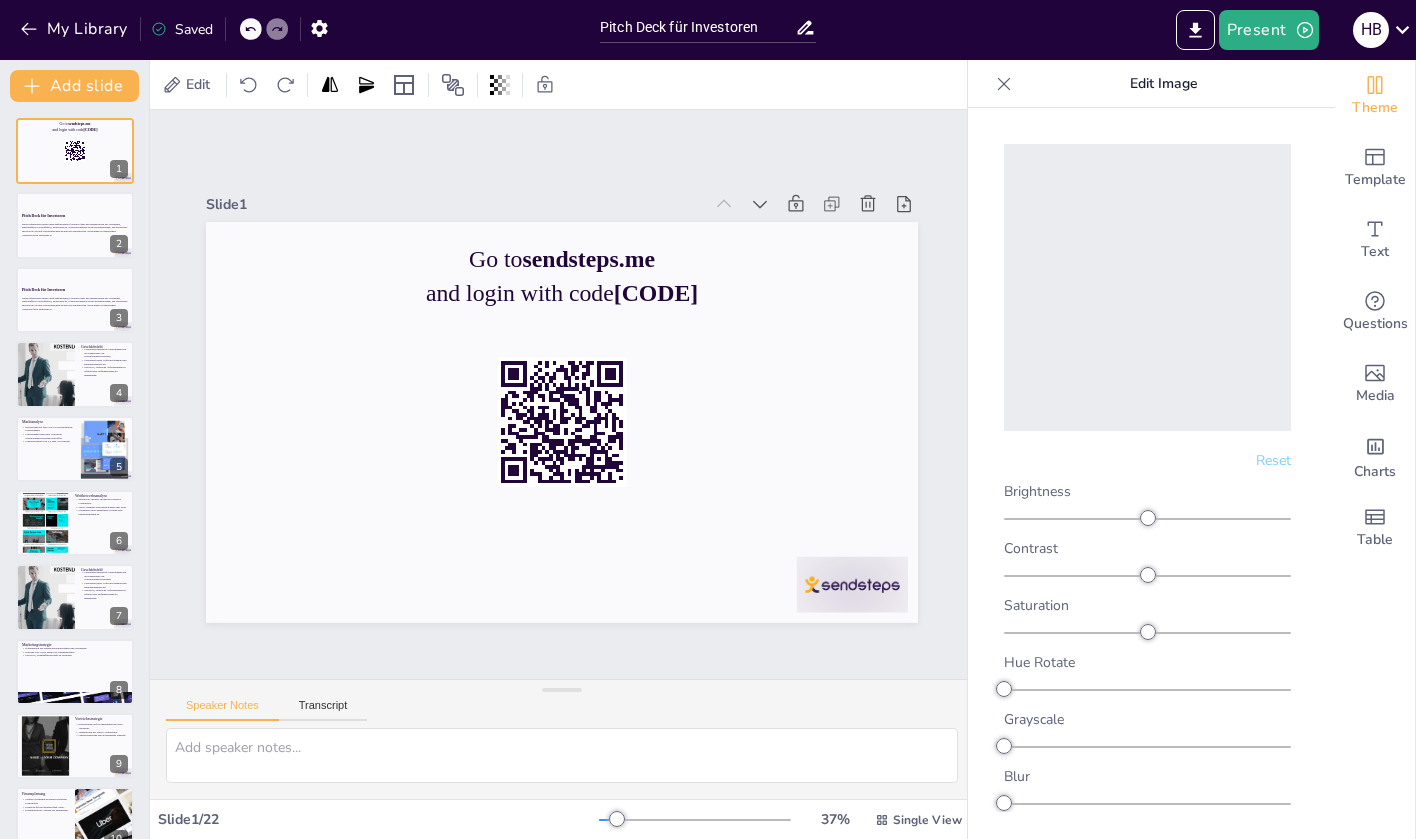 checkbox on "true" 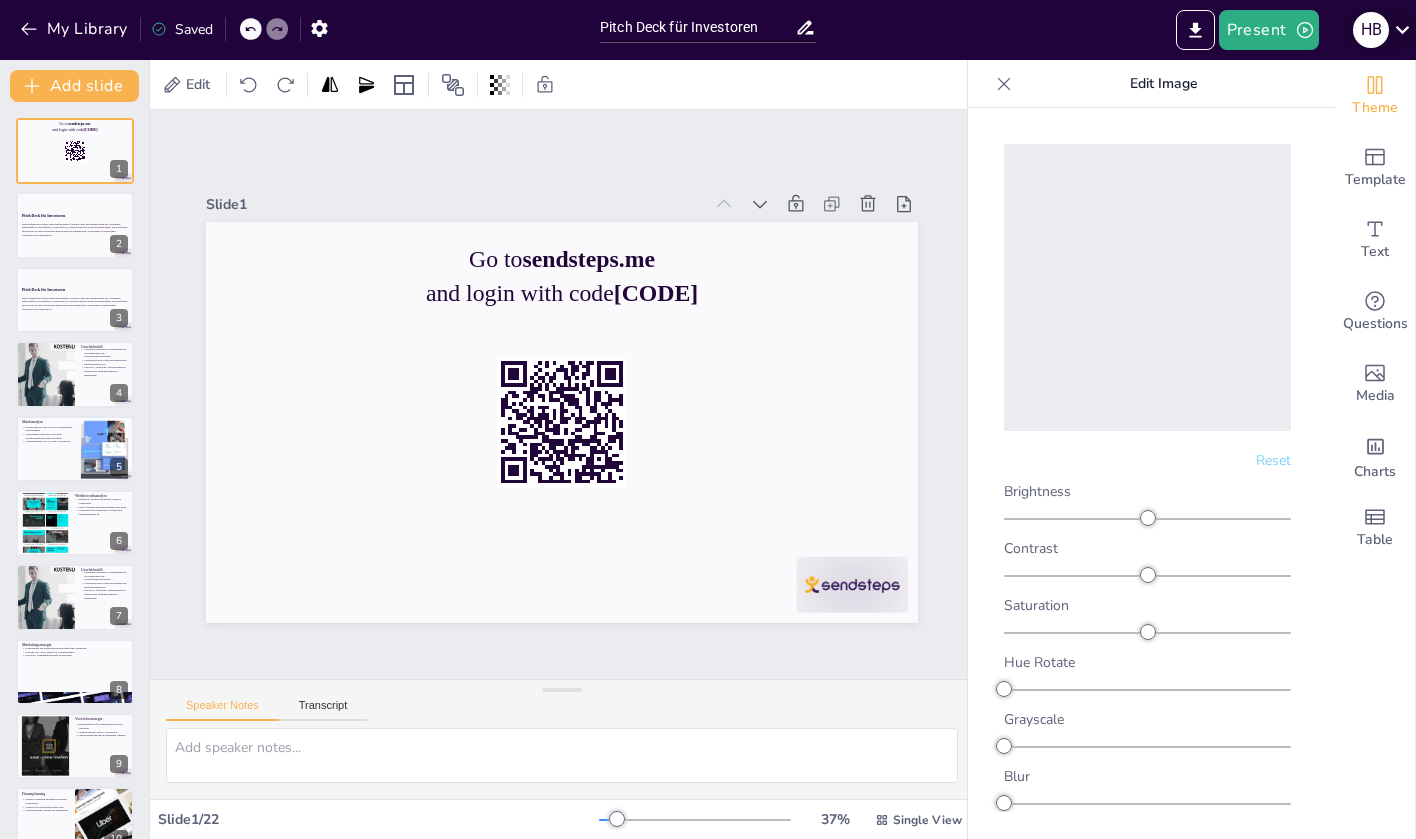 click on "H B" at bounding box center (1371, 30) 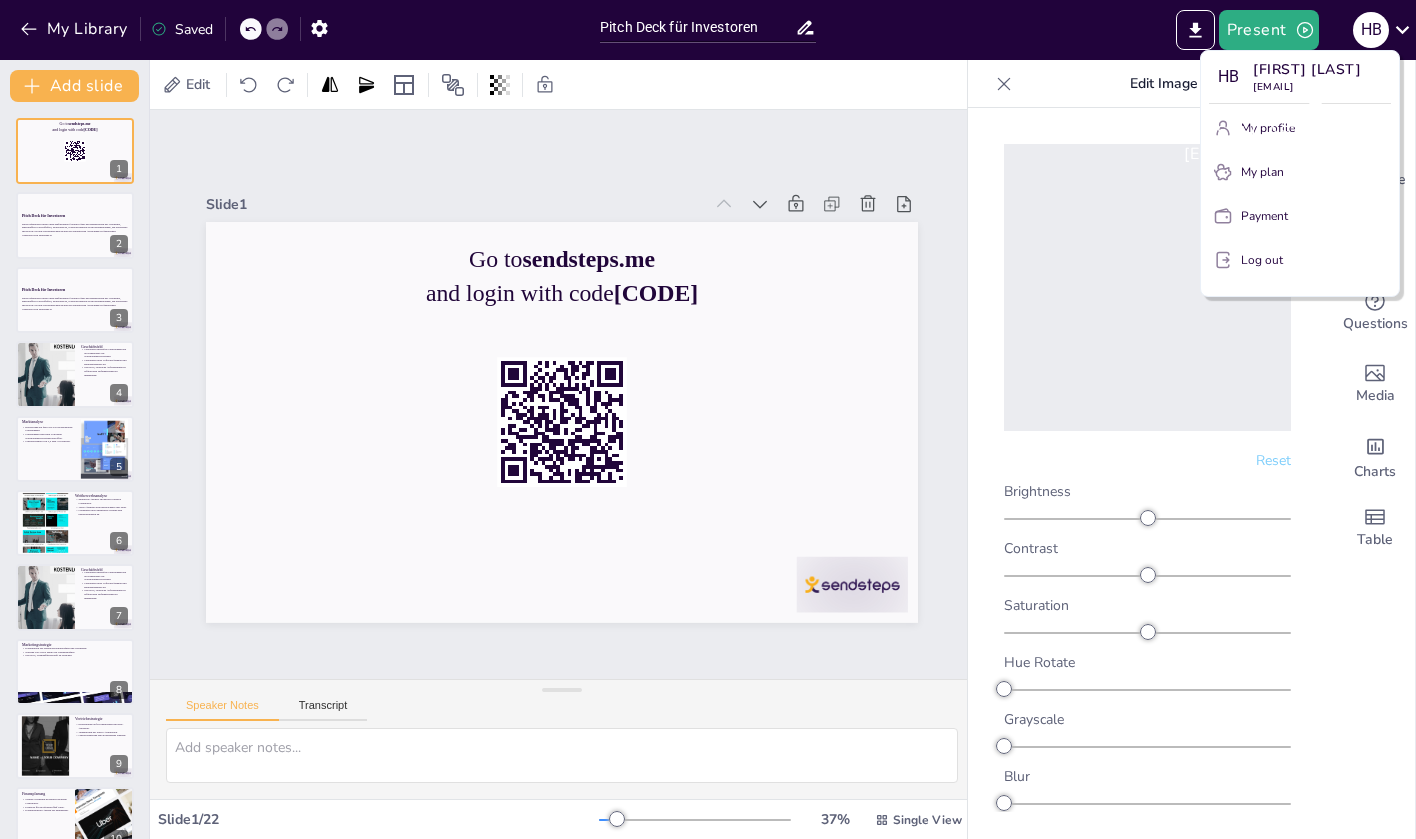 click on "Helmut Baehr baehr@baehr-excellenz.de" at bounding box center (1246, 143) 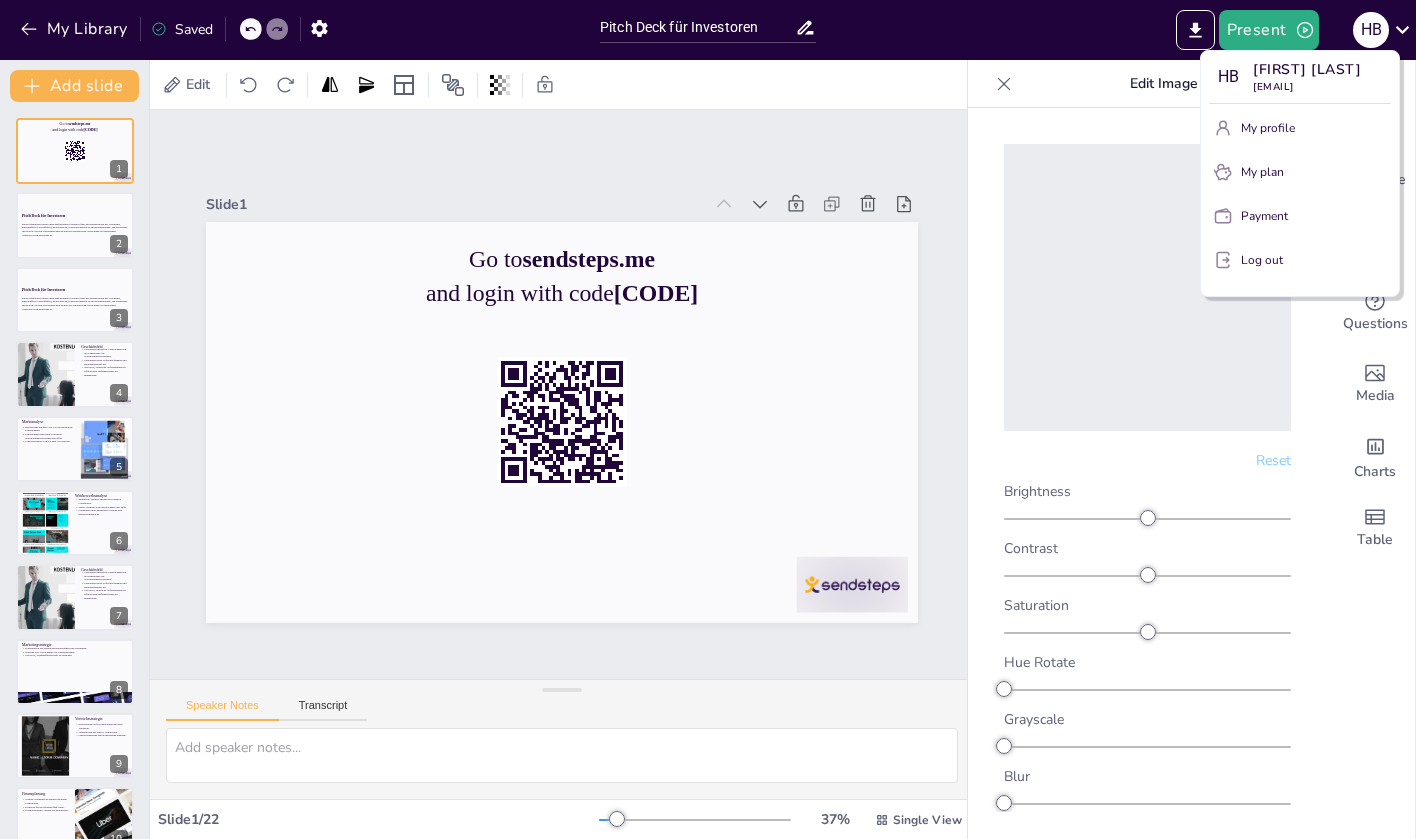 click at bounding box center (708, 419) 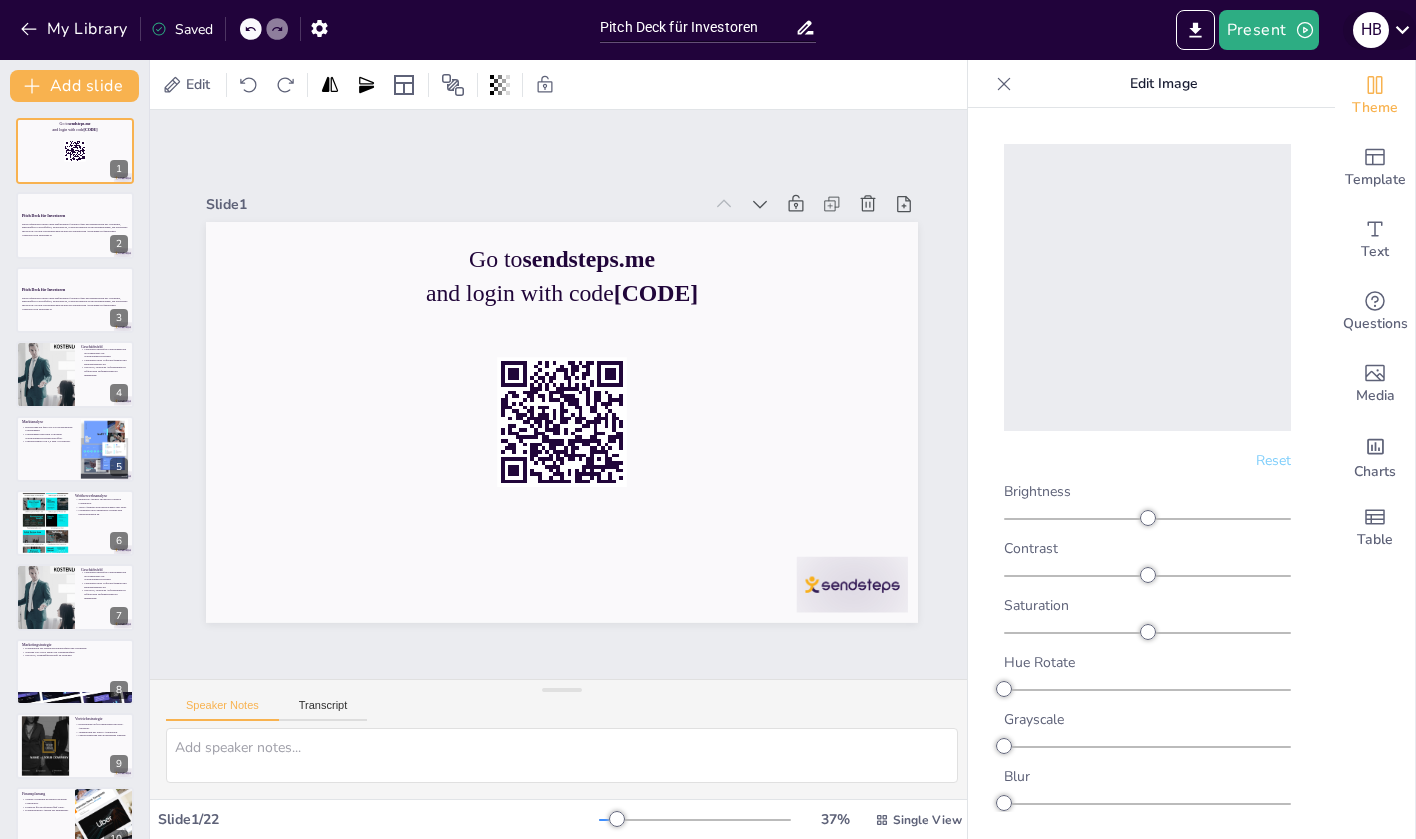 click 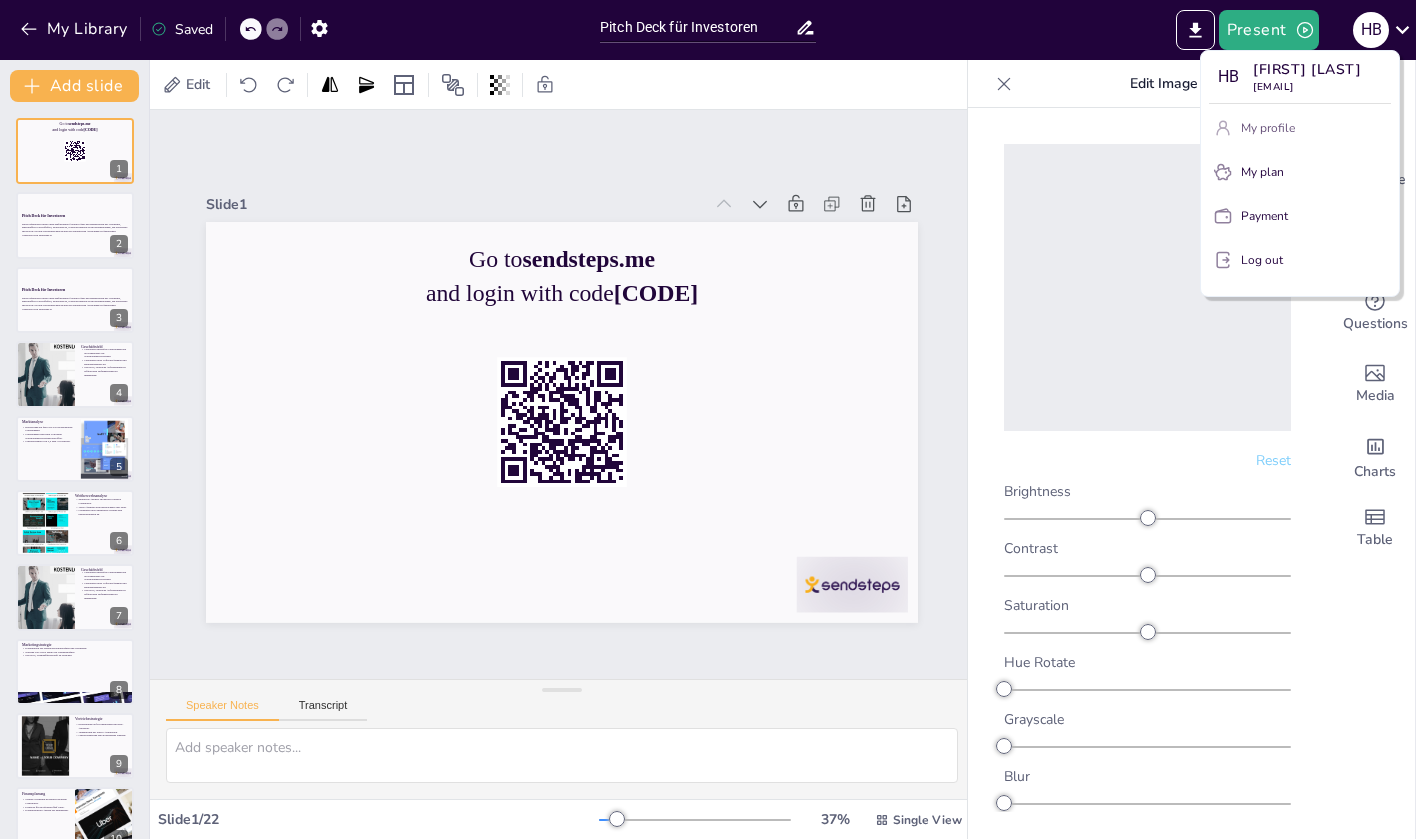 click on "My profile" at bounding box center [1268, 128] 